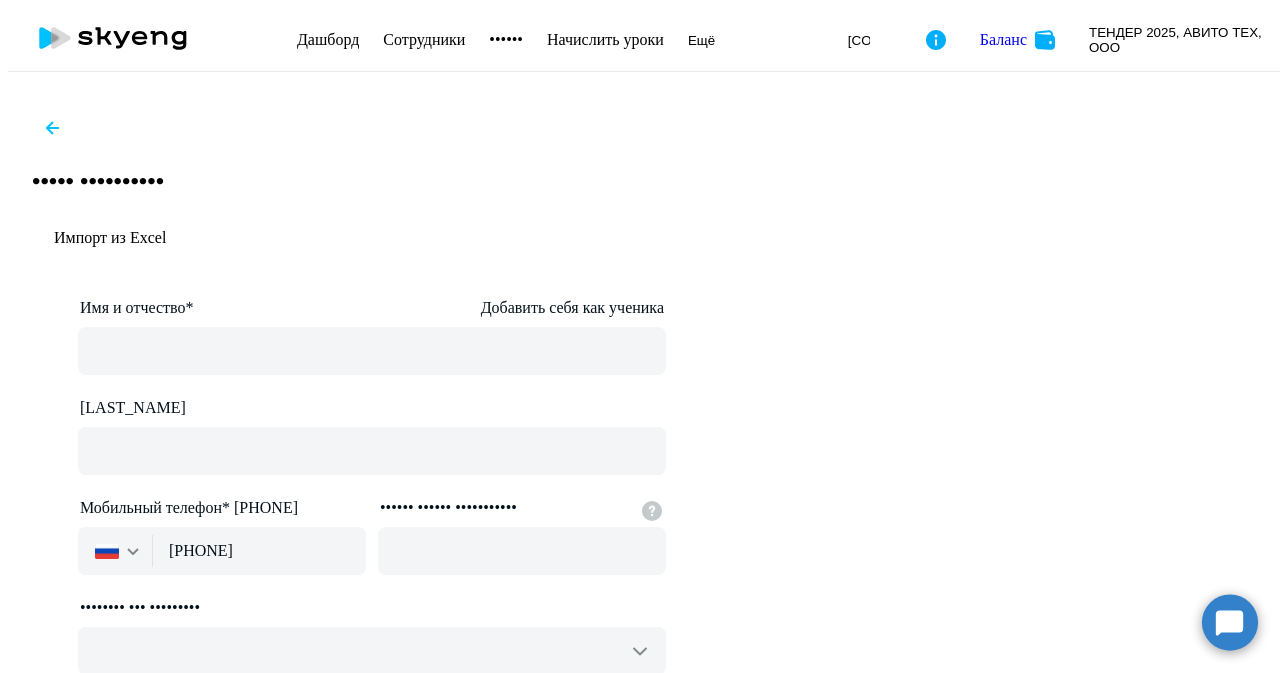scroll, scrollTop: 0, scrollLeft: 0, axis: both 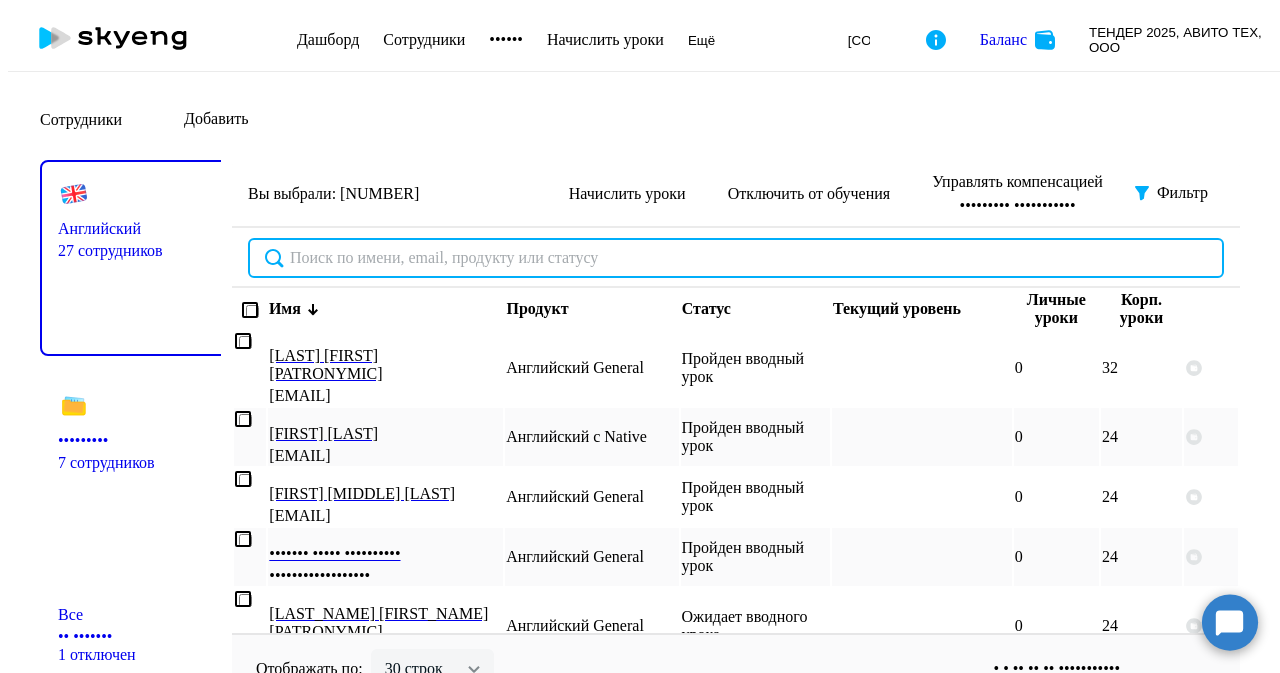 click at bounding box center (736, 258) 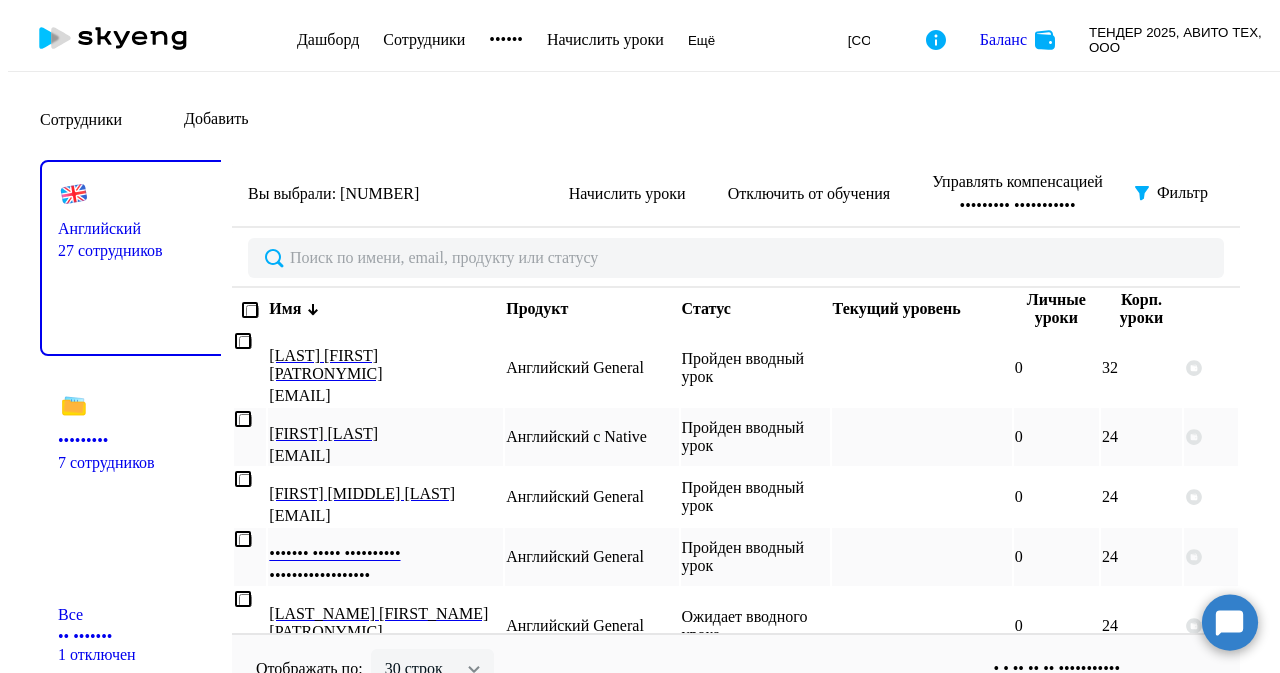 click on "Добавить" at bounding box center (216, 119) 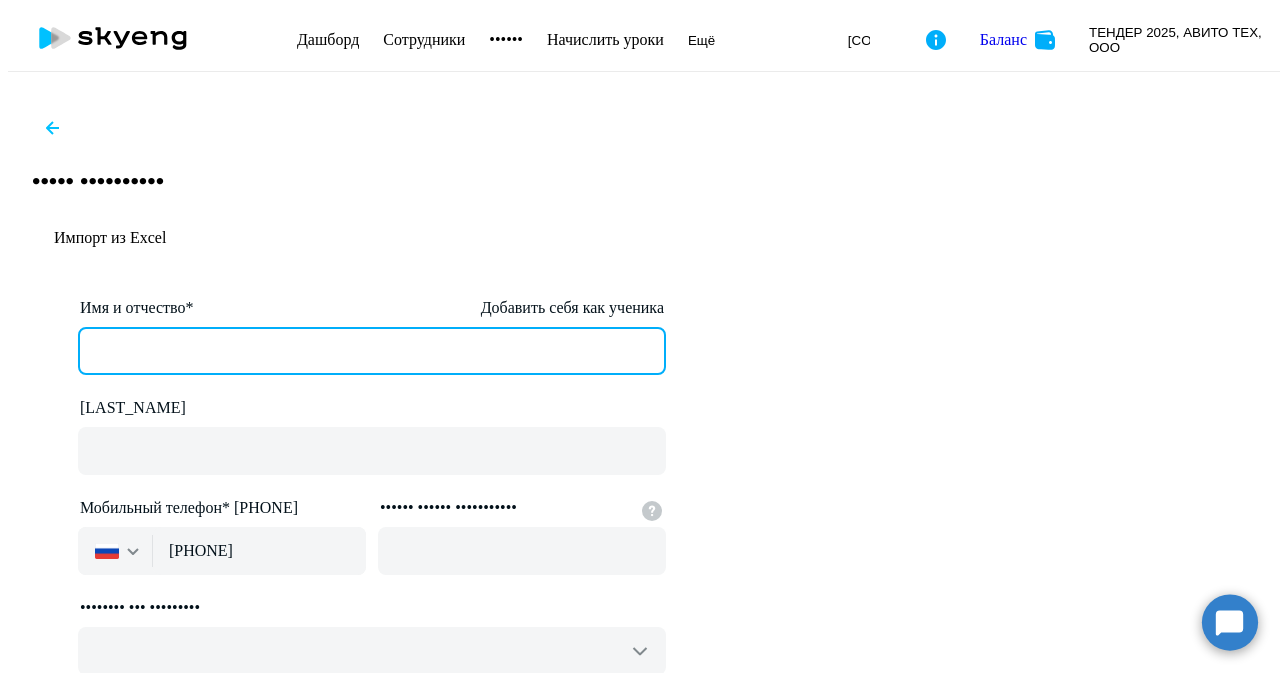 click on "[FIRST_NAME] и [MIDDLE_NAME]" at bounding box center [372, 351] 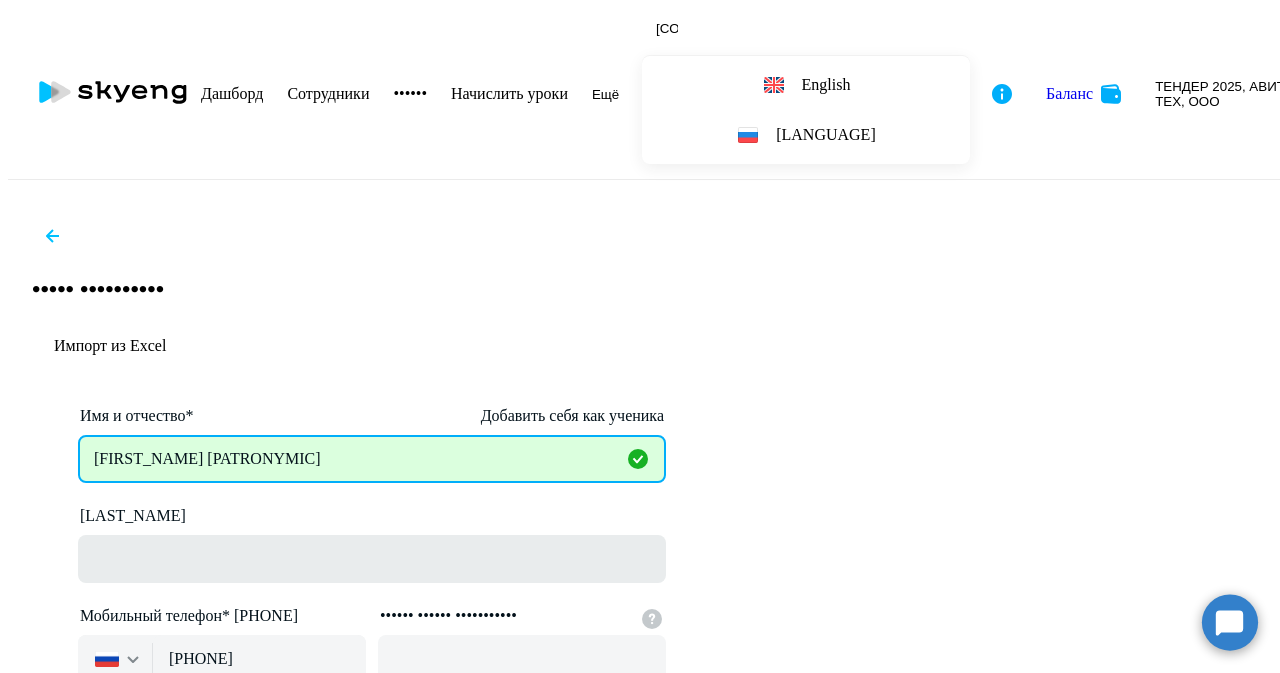 type on "[FIRST_NAME] [PATRONYMIC]" 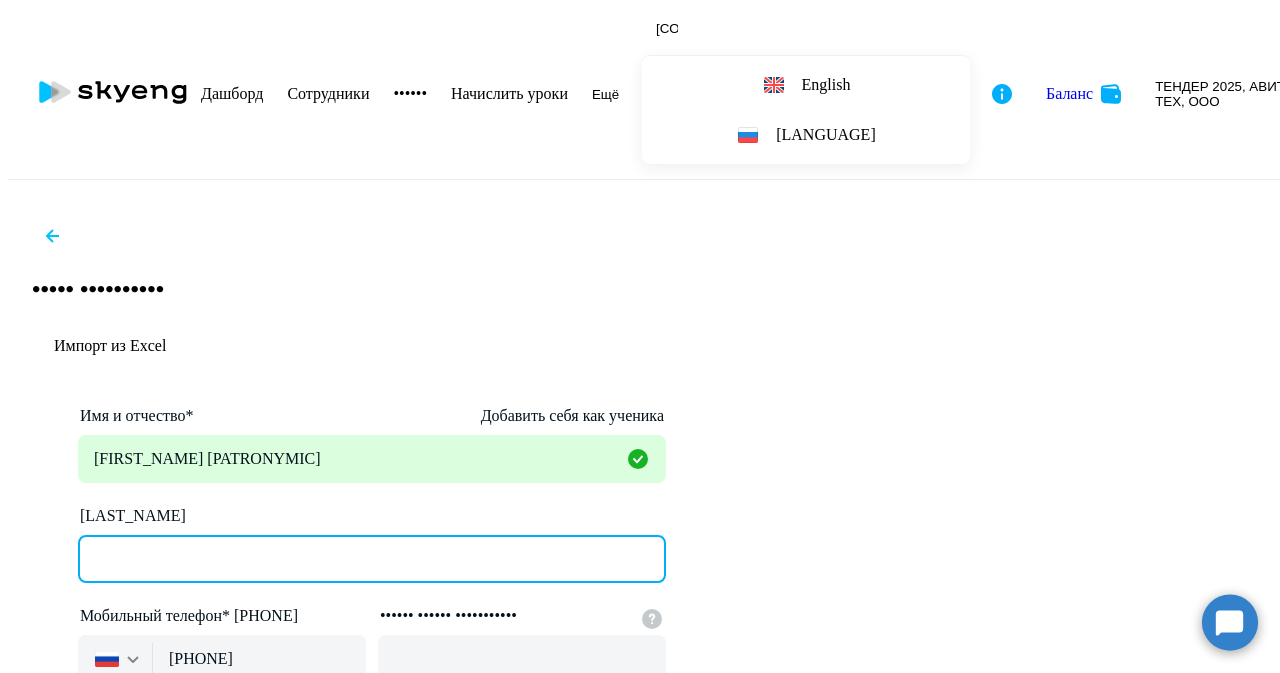 click on "[LAST_NAME]" at bounding box center (372, 559) 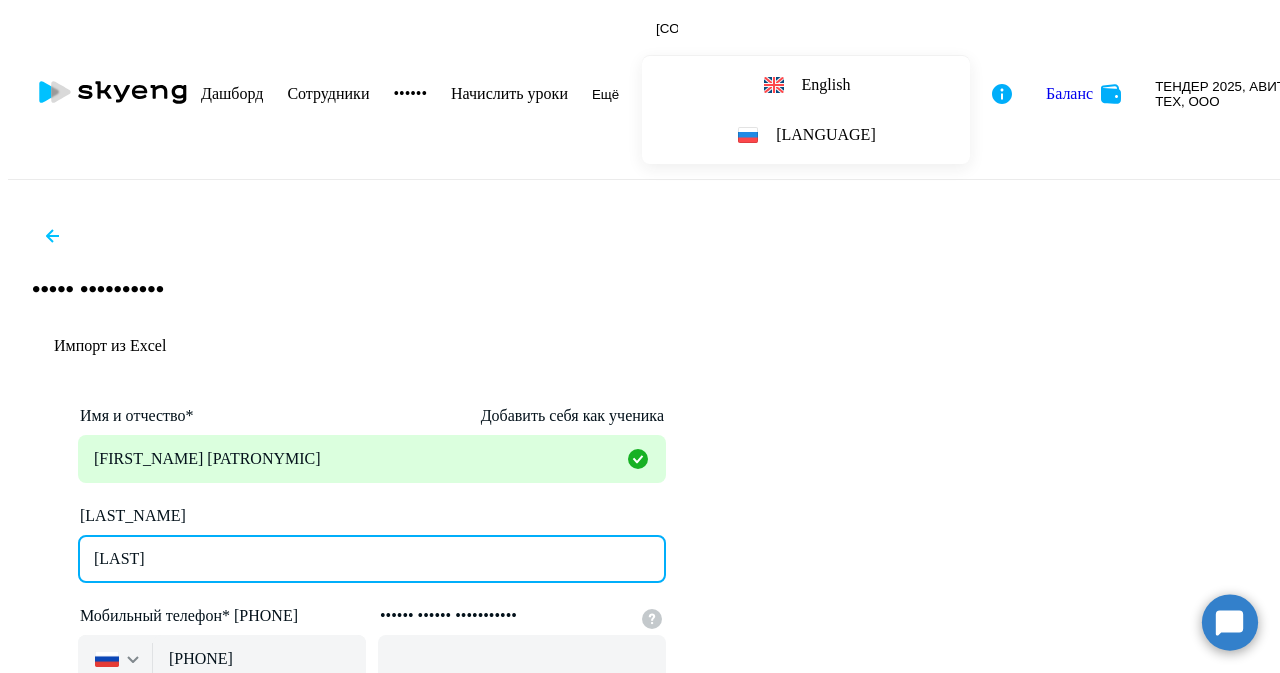 type on "[LAST]" 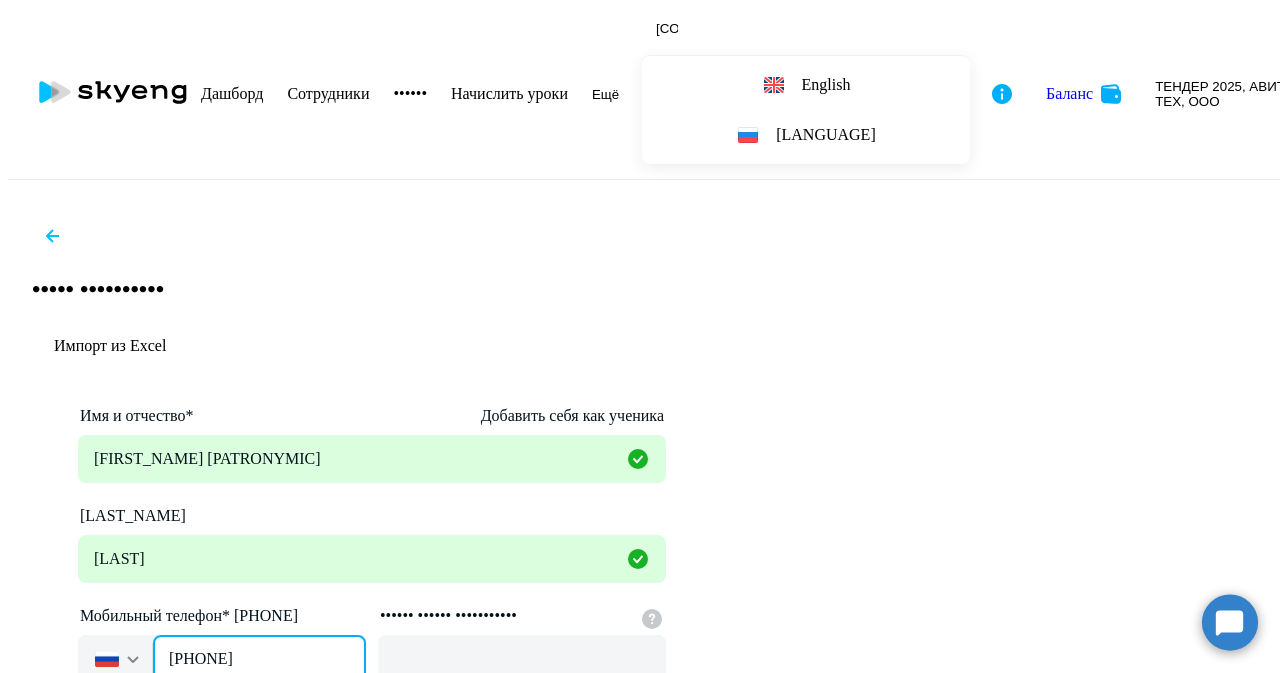 click on "[PHONE]" at bounding box center (259, 659) 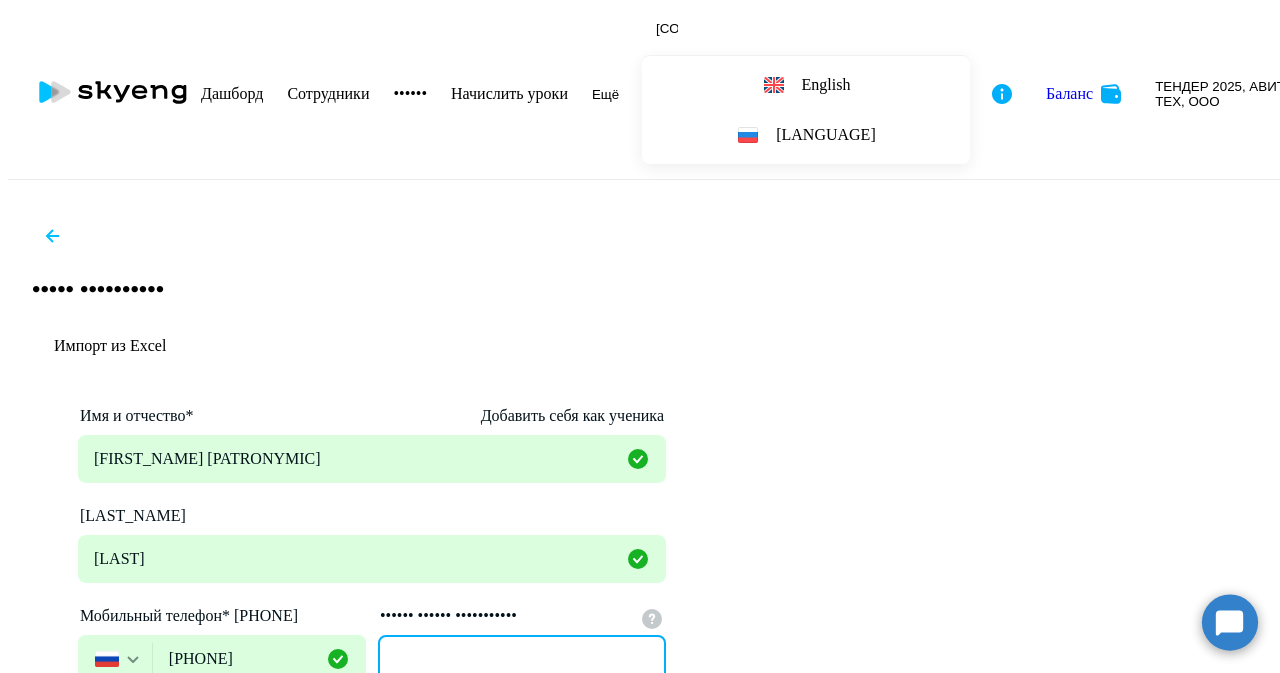 click on "•••••• •••••• •••••••••••" at bounding box center (522, 659) 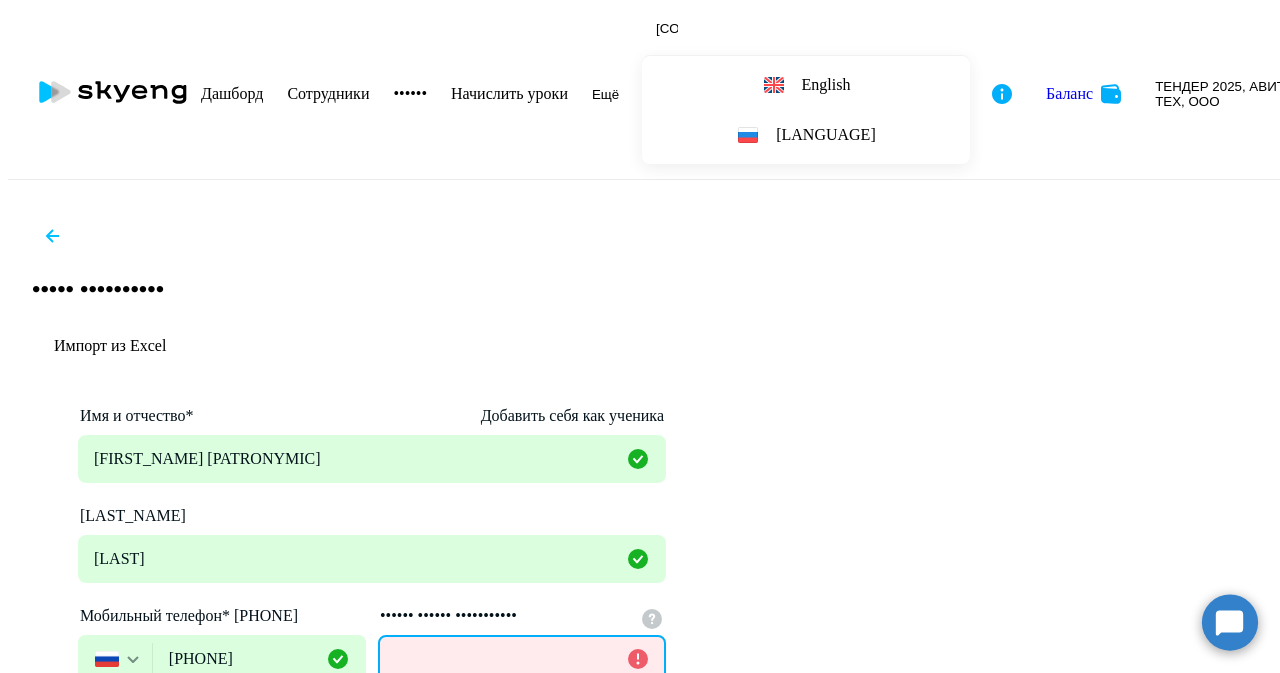 paste on "[EMAIL]" 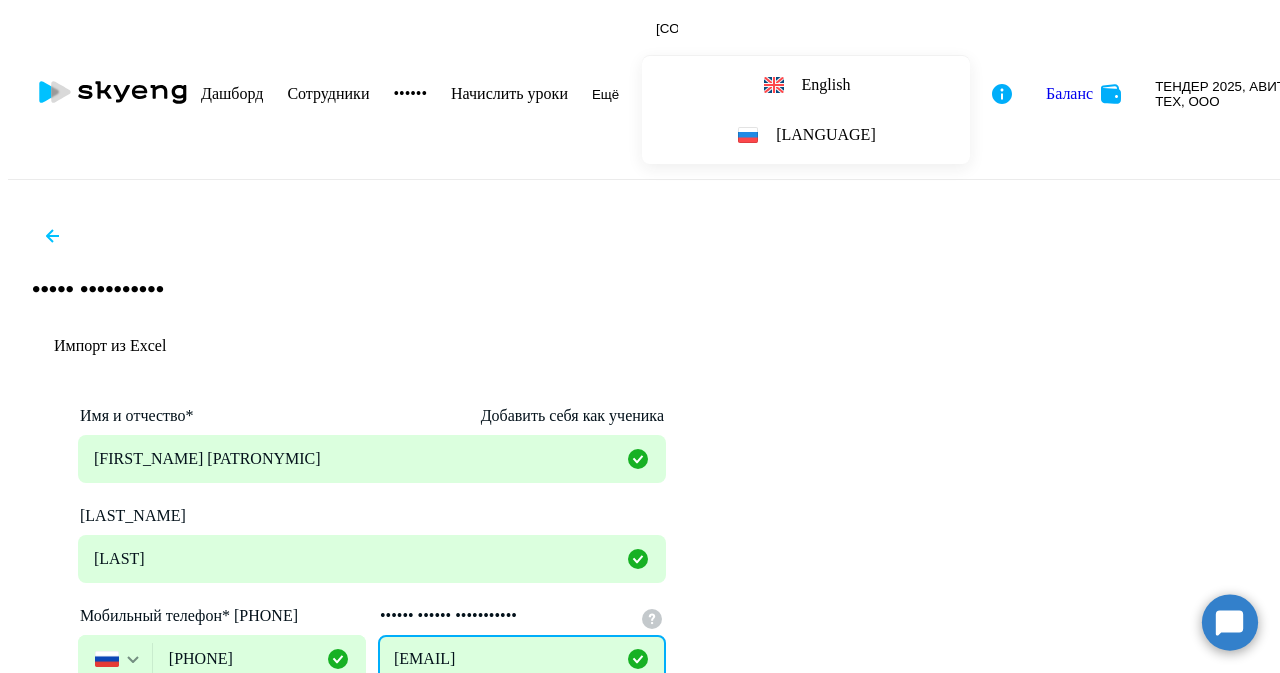 click on "[EMAIL]" at bounding box center [522, 659] 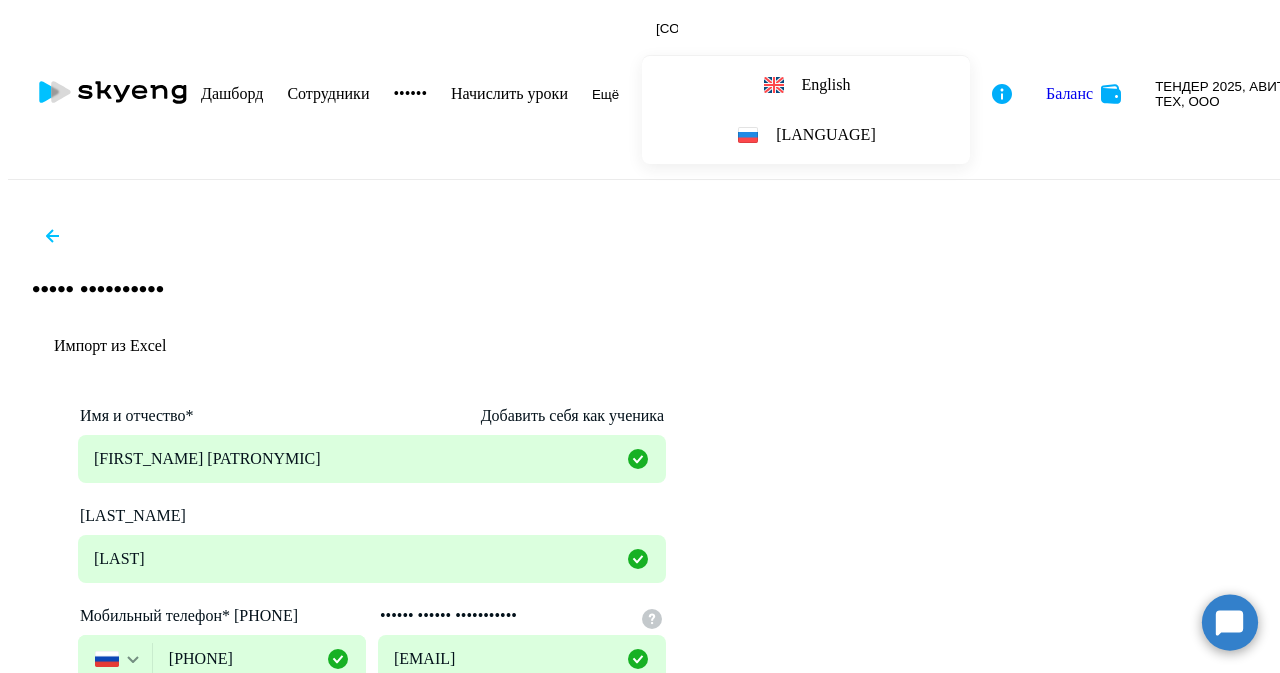 click on "Продолжить" at bounding box center (372, 1063) 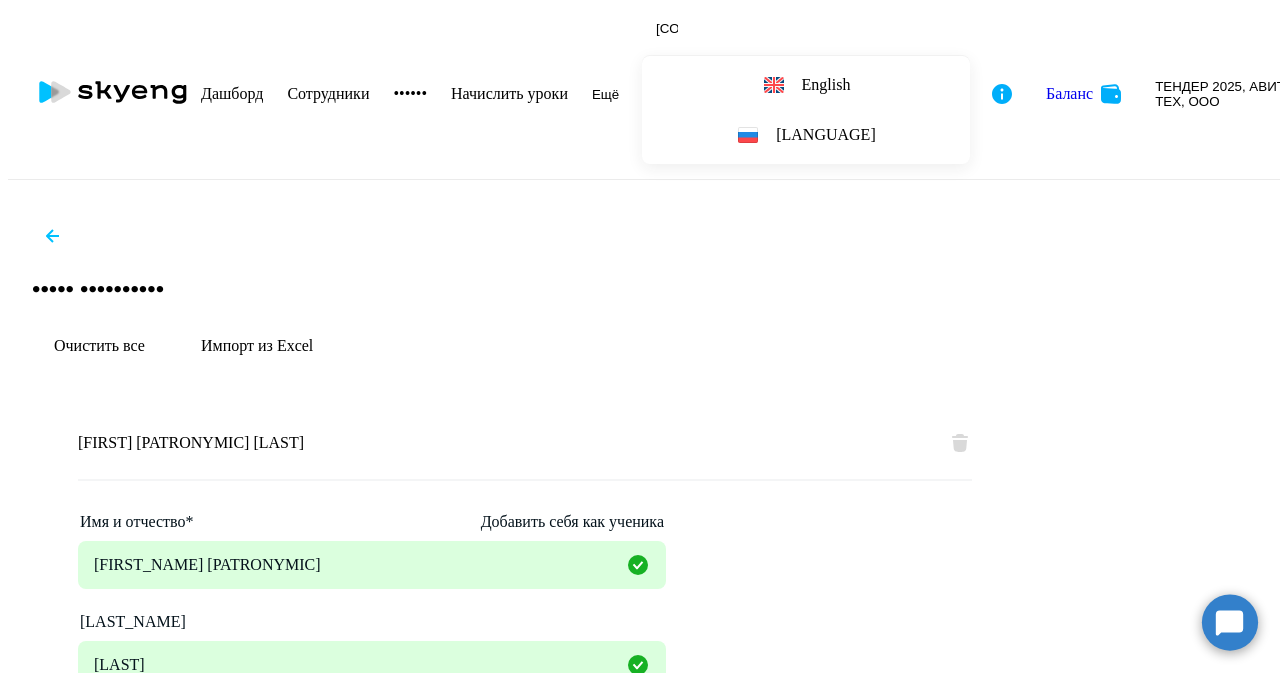 scroll, scrollTop: 0, scrollLeft: 0, axis: both 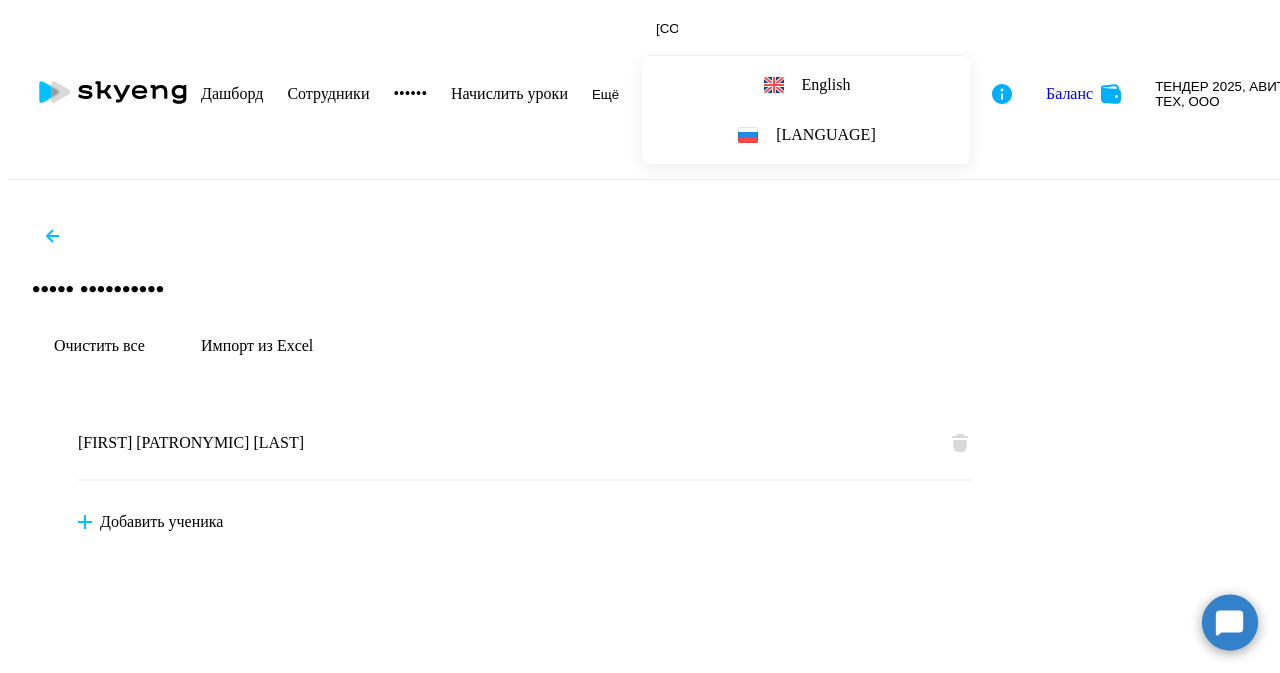 click at bounding box center [1230, 622] 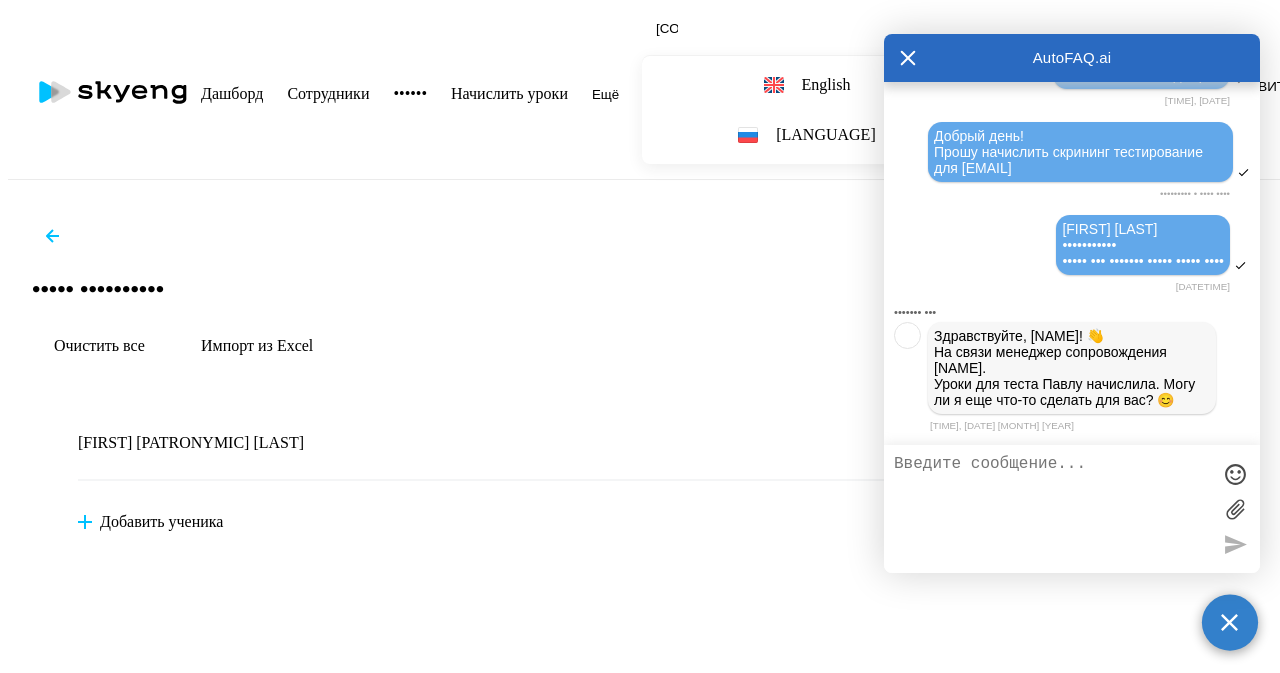 scroll, scrollTop: 13700, scrollLeft: 0, axis: vertical 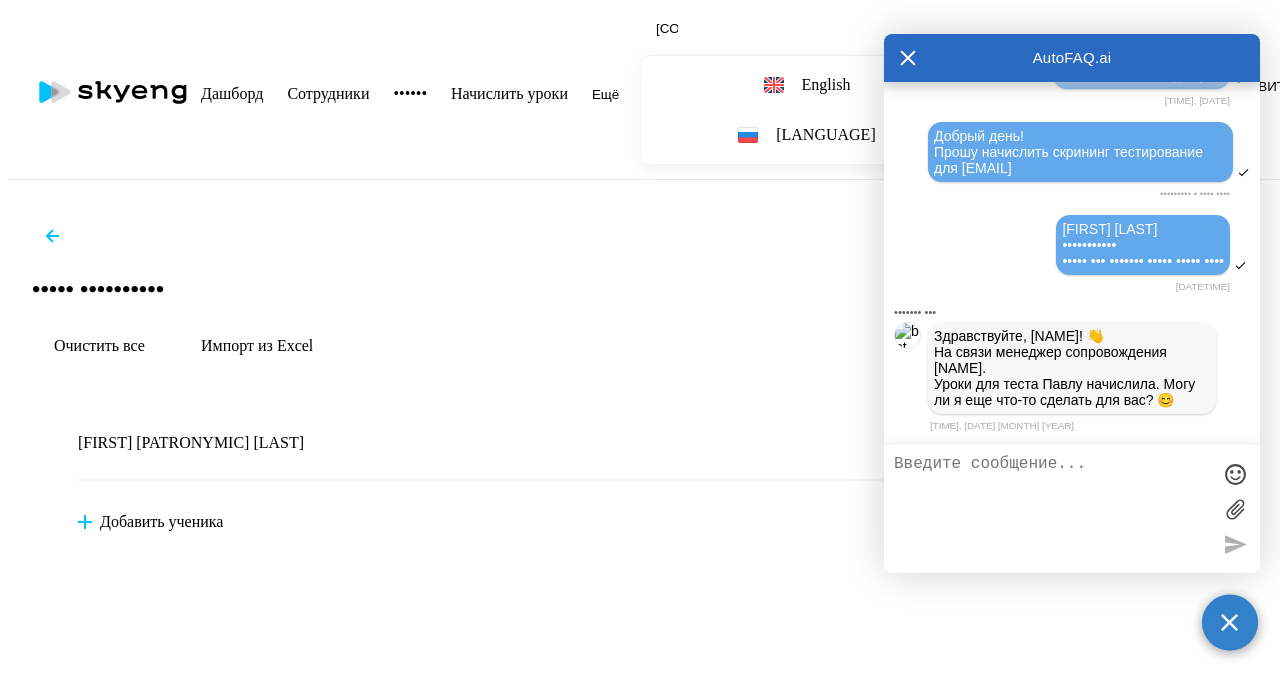click on "•••• •••••••• •••••••••
••• • •••••••••  •••••••• •••• ••• •••••••  •••• •••••••• •••••••• •••••••••  ••••••••• •••••••• ••••••
•••••• •• ••••••••• •• ••••••• •••• •••••••• •••••••••••• •••• ••••••••• ••• ••••••• ••• ••••••••••• •••• ••••••• •••• ••••• •••• ••••••• ••••••• •••••• •••• ••••••• •••• ••••••• • ••••••• ••••••• ••••••••• ••• ••••••• •••• ••••• •••• •••••••••• ••• ••••••••• ••••••• ••••••• ••••••••• •••• •••••••• ••••••• ••••••• •••• ••••• •••• ••••••• ••• ••••• •••• •••••••••• ••••••• ••••••• ••••• •••••••• ••• •••••••• •••• ••••••• •••• •••••••• ••••••••••••• • •••• •••• •••••• • ••••••••••• •••• •••• •••" at bounding box center (640, 524) 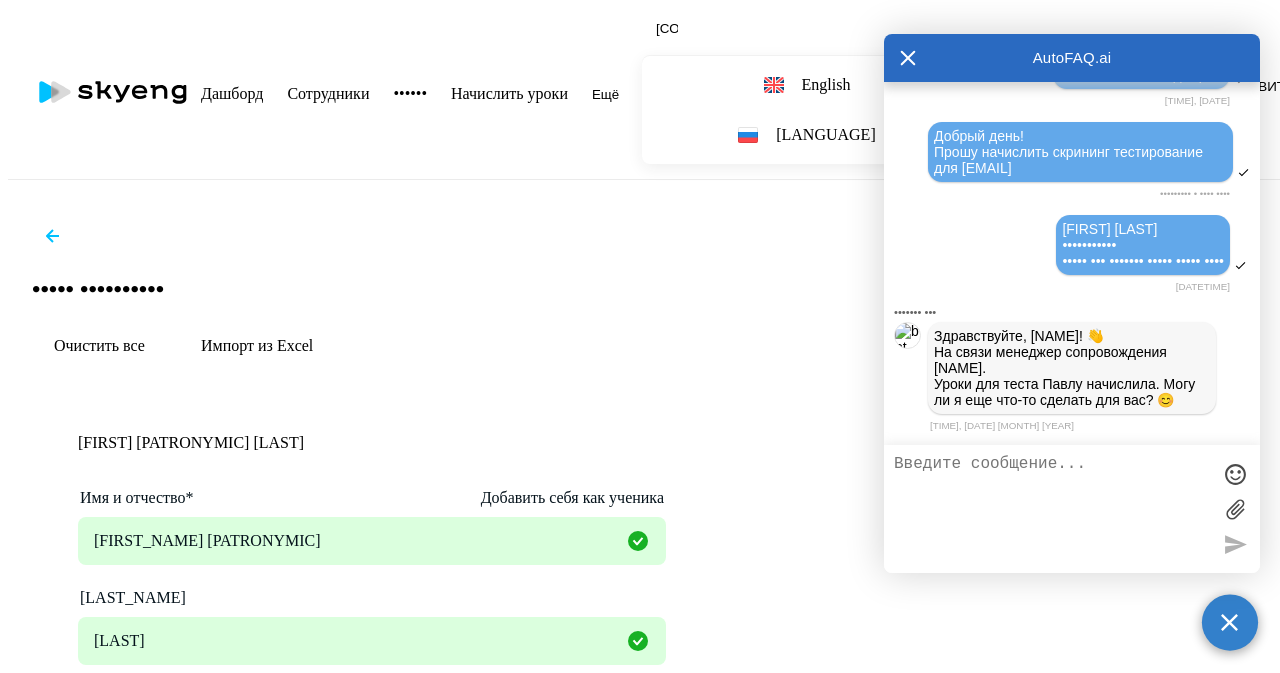 scroll, scrollTop: 528, scrollLeft: 0, axis: vertical 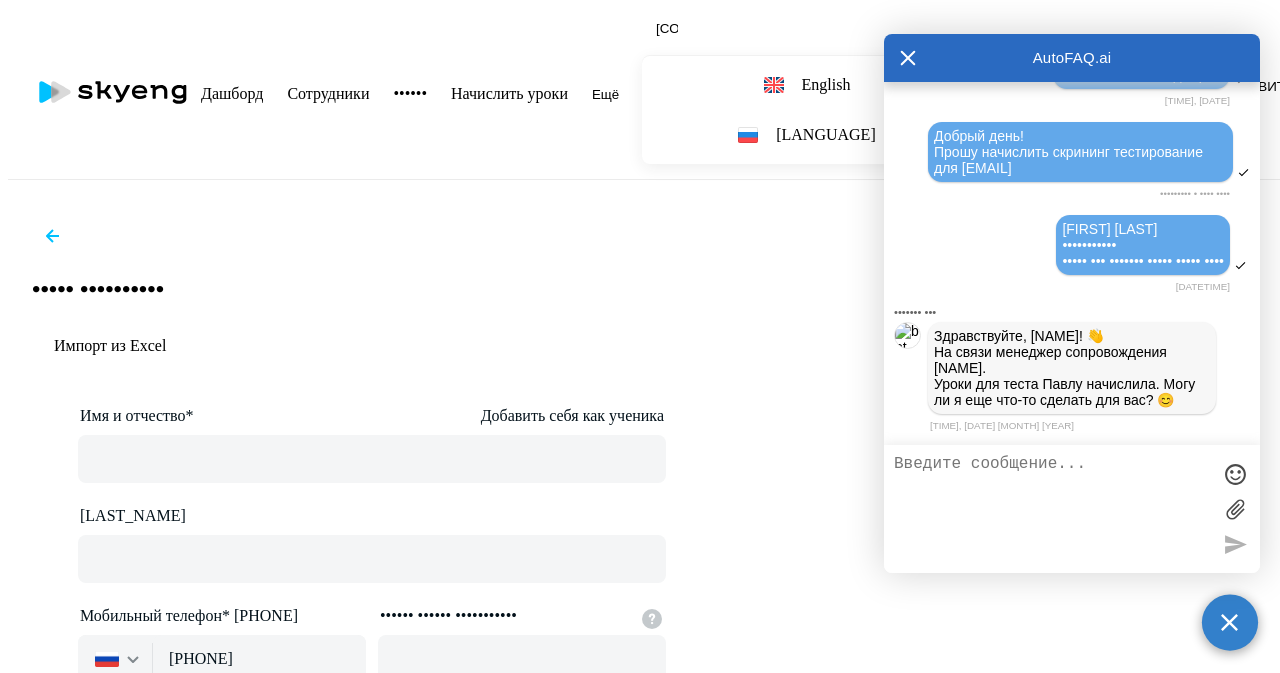 click at bounding box center [908, 58] 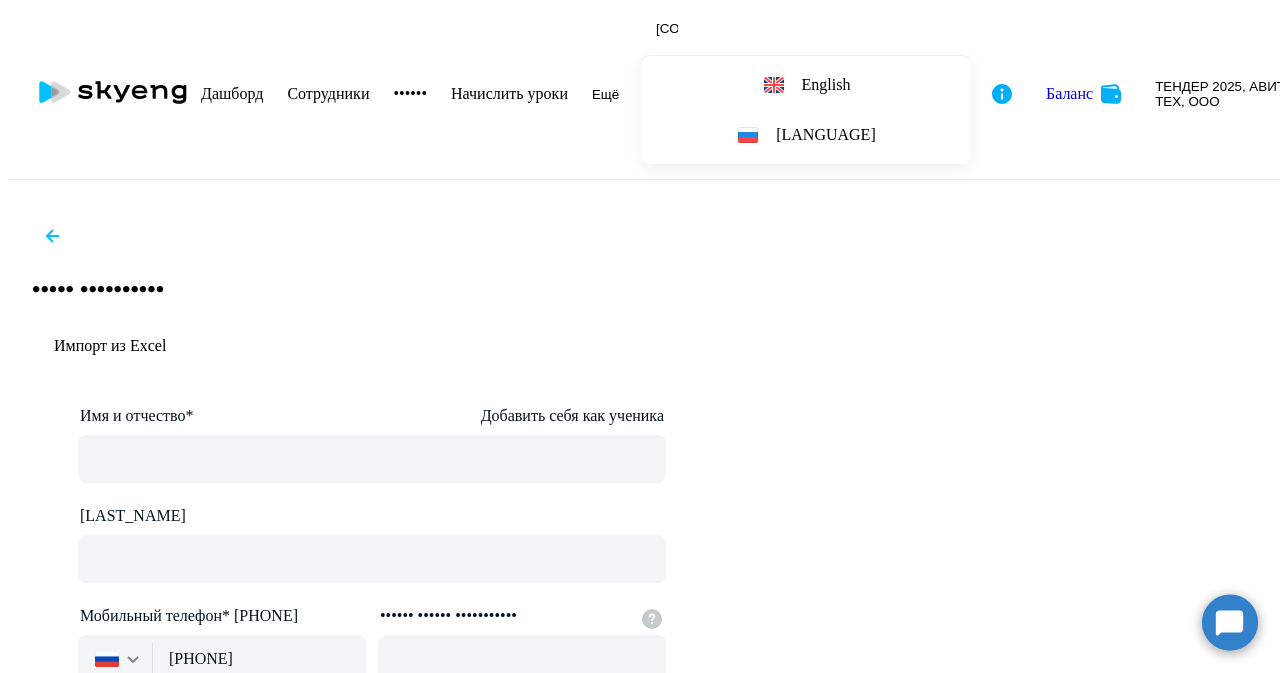click at bounding box center (762, 1279) 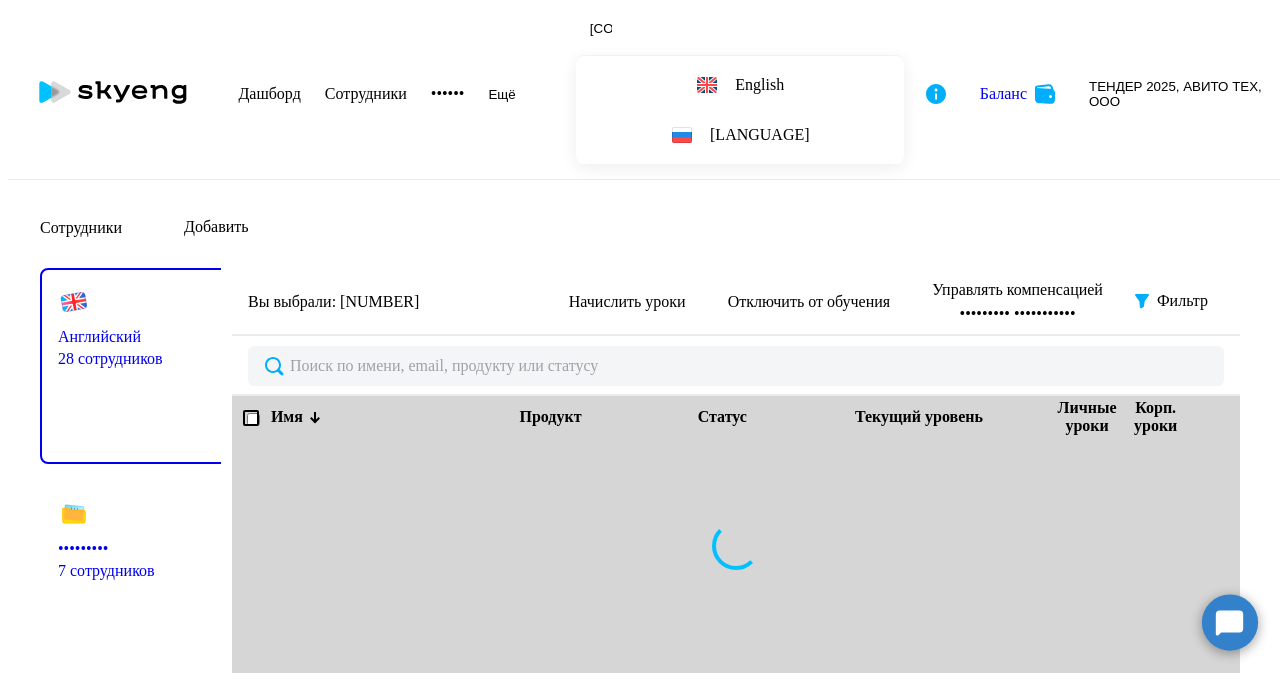 scroll, scrollTop: 0, scrollLeft: 0, axis: both 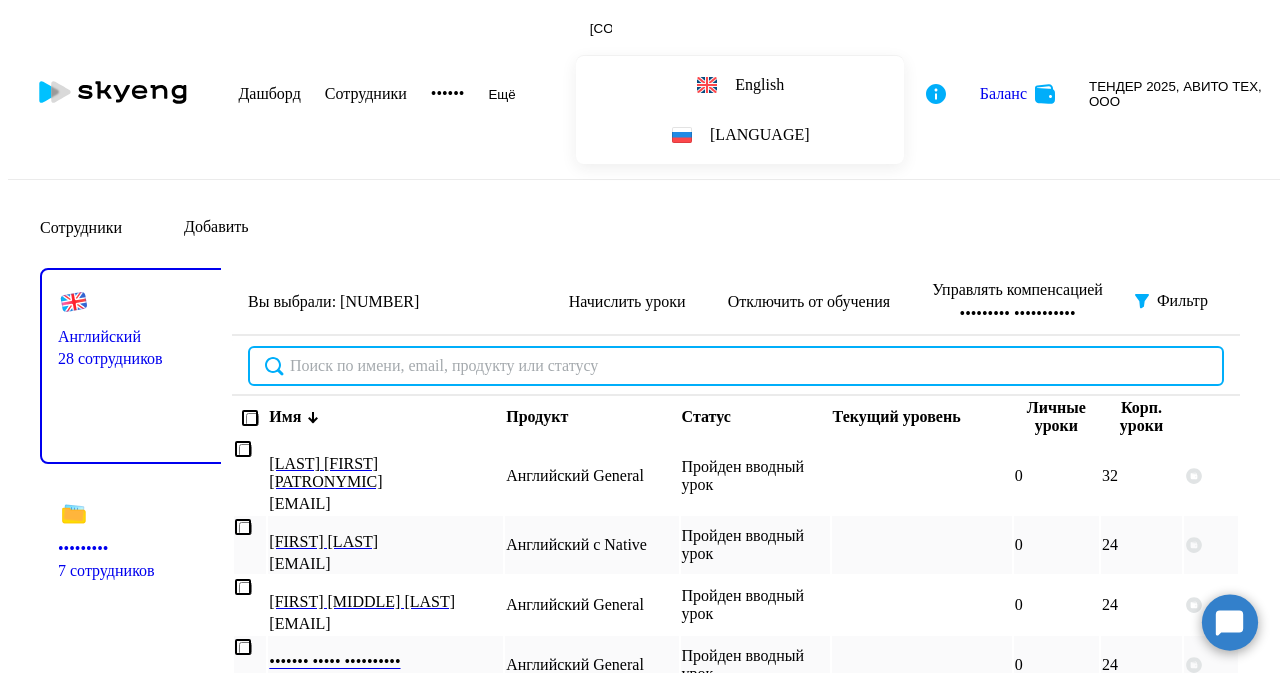 click at bounding box center [736, 366] 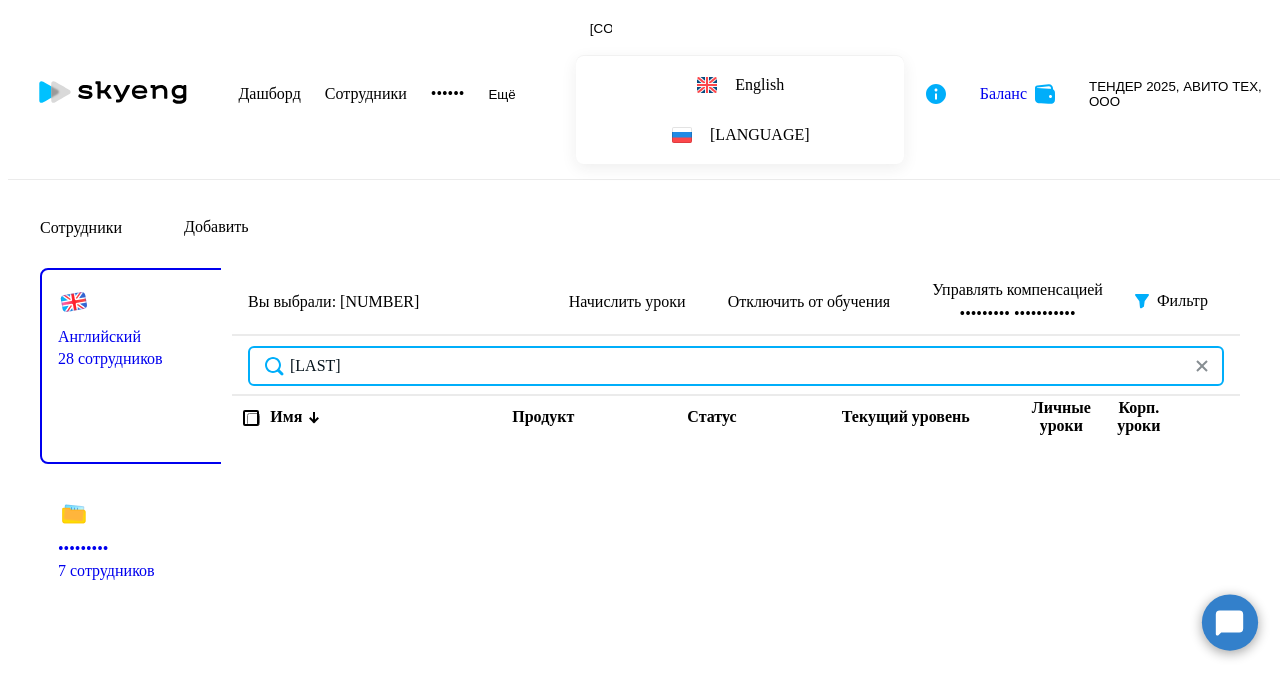 click on "[LAST]" at bounding box center (736, 366) 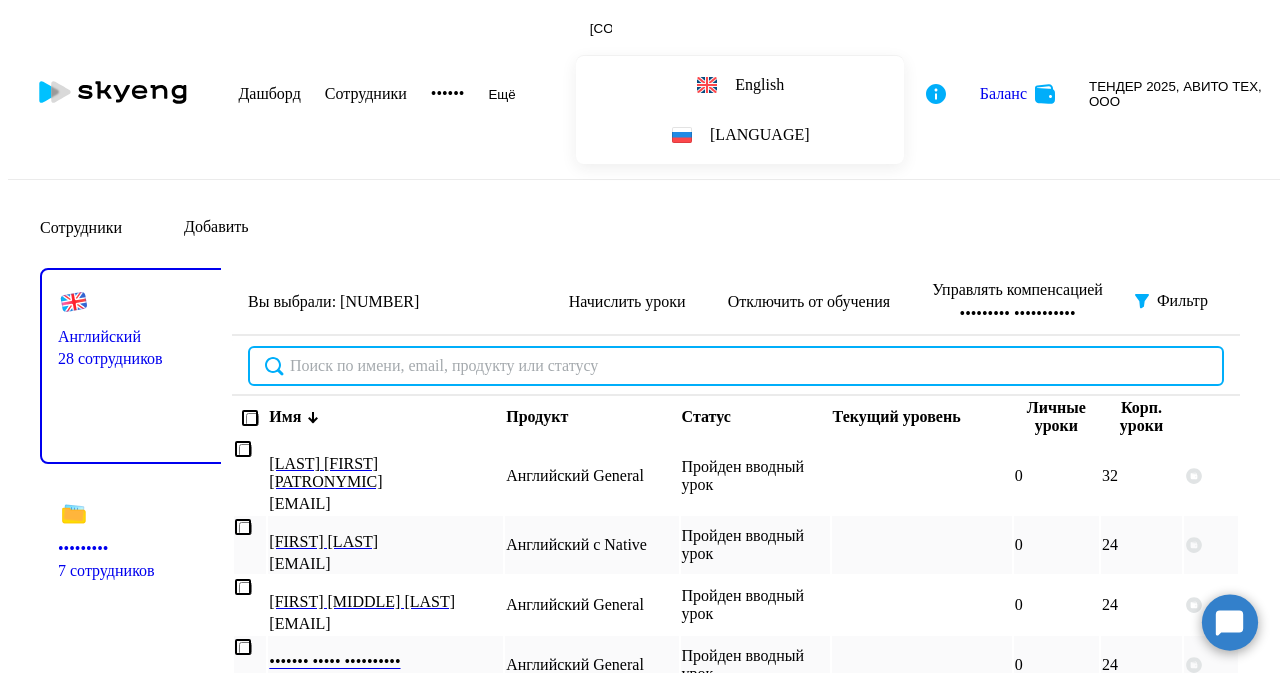 click at bounding box center (736, 366) 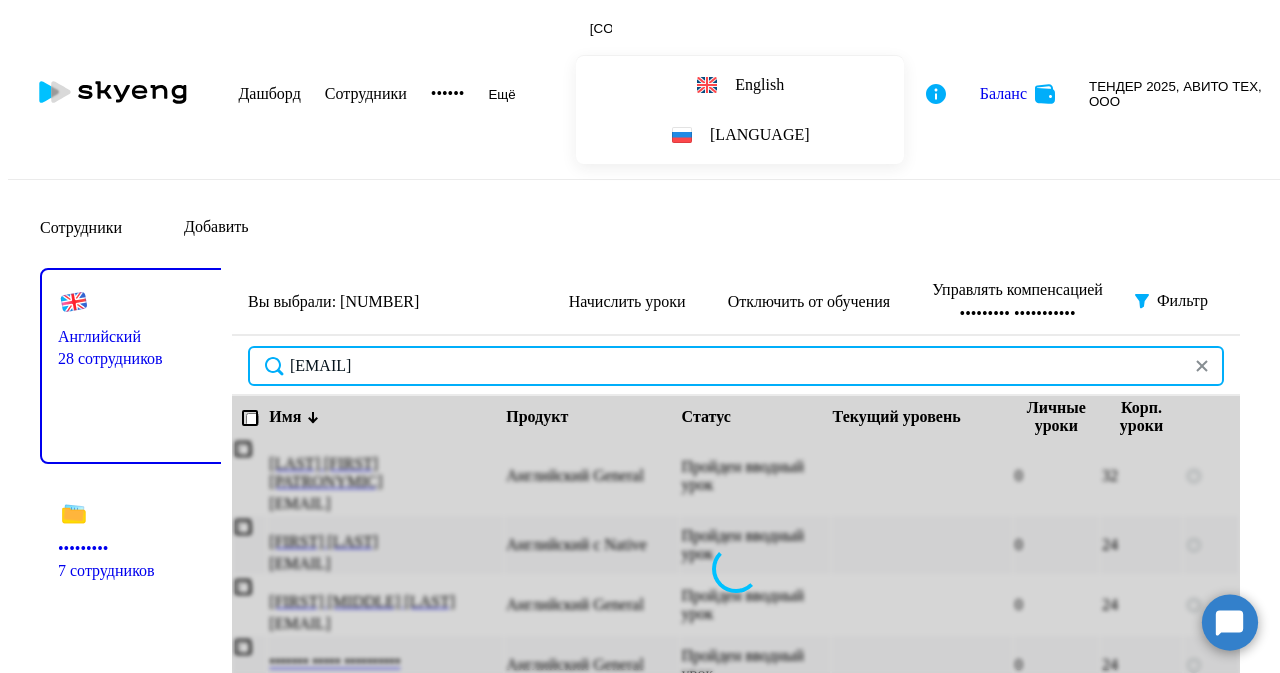 click on "[EMAIL]" at bounding box center [736, 366] 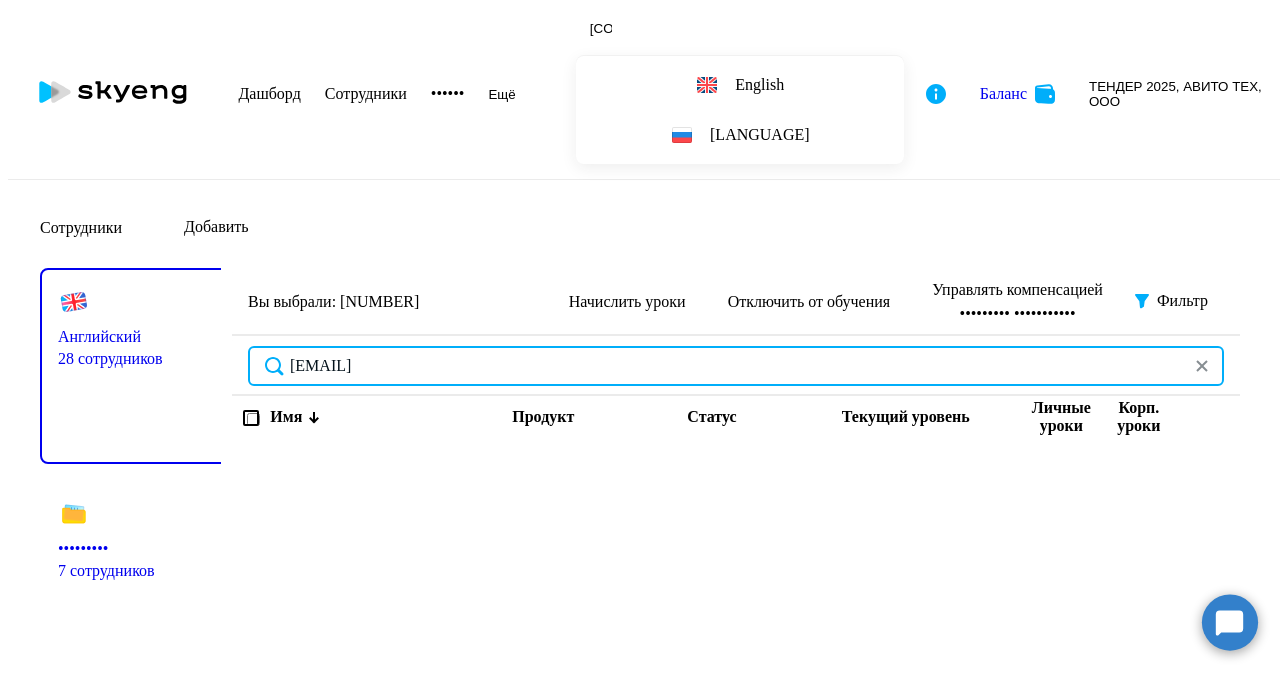 click on "[EMAIL]" at bounding box center [736, 366] 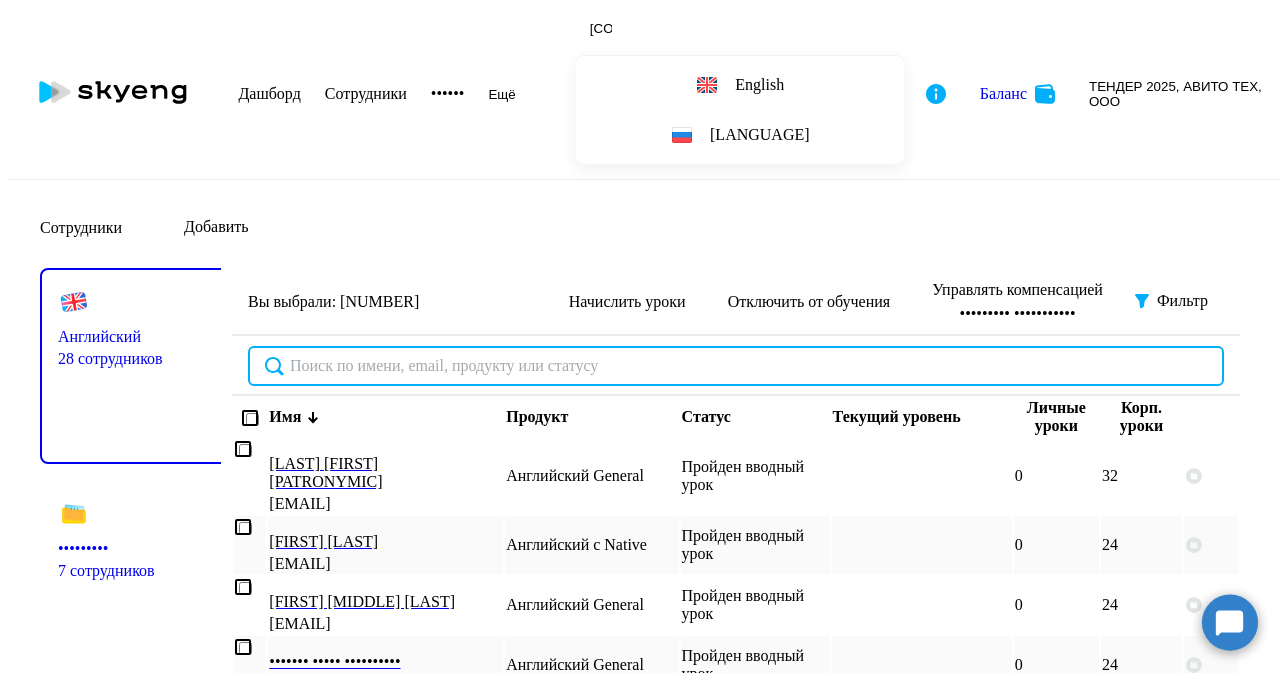 type 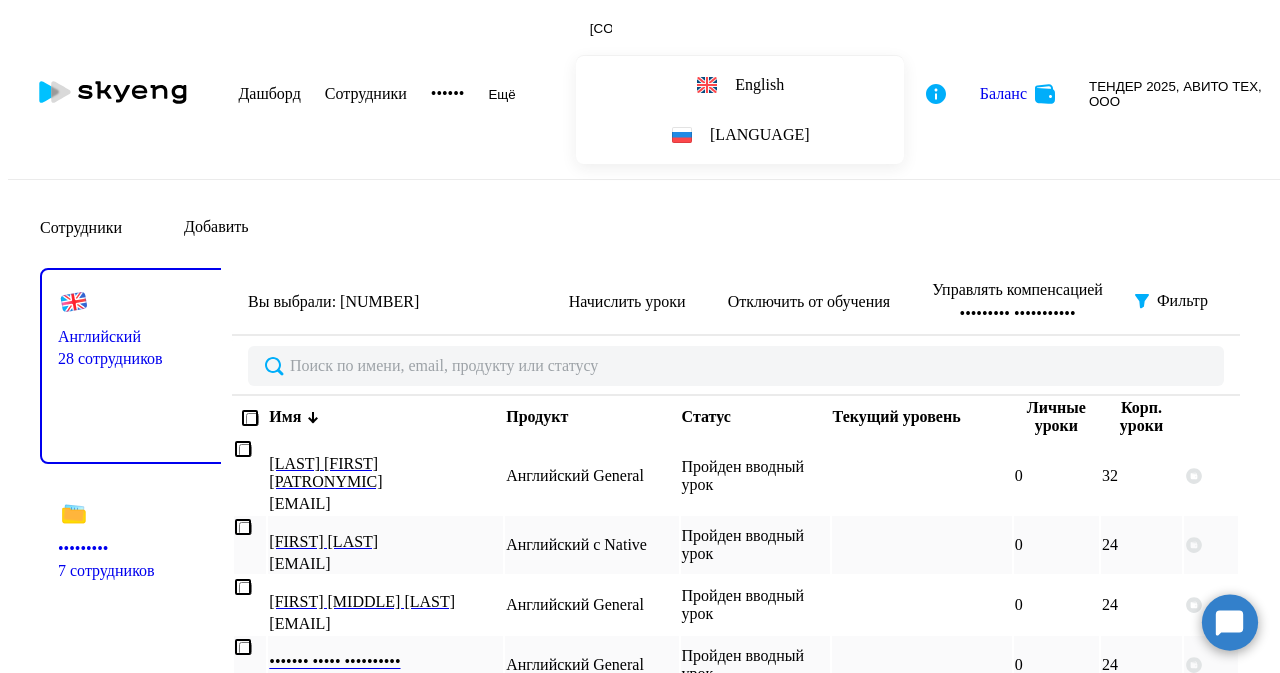 click at bounding box center (1230, 622) 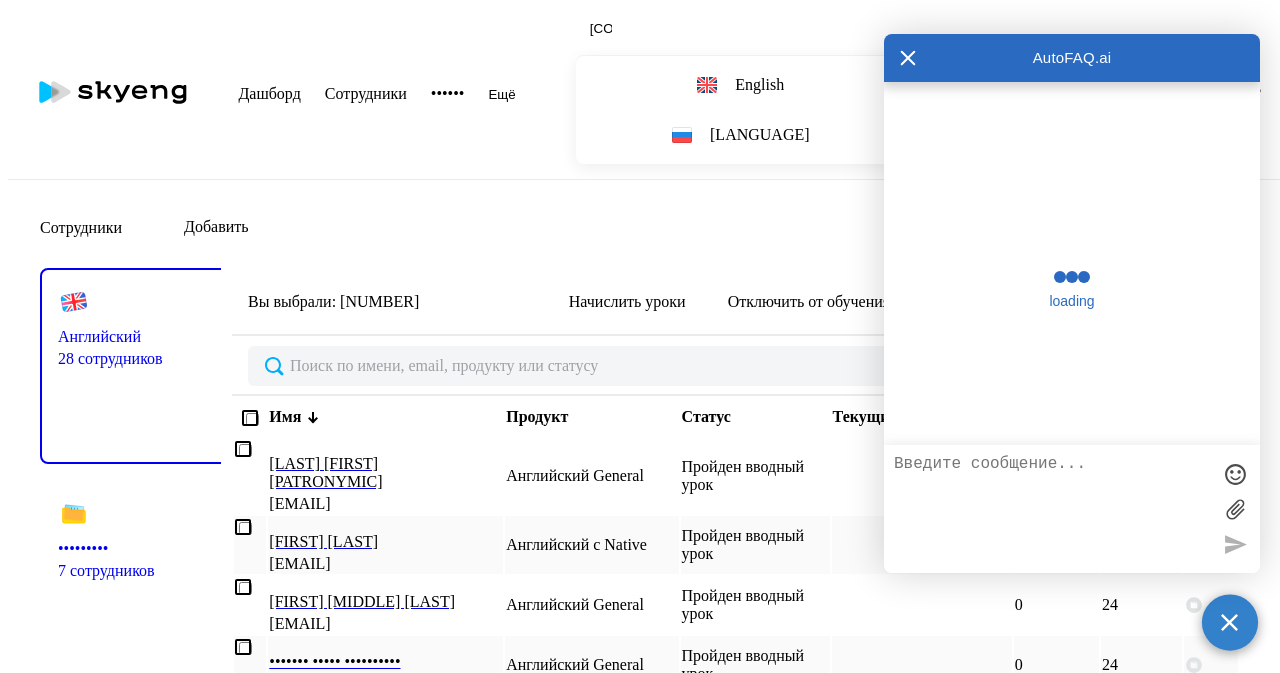 scroll, scrollTop: 13700, scrollLeft: 0, axis: vertical 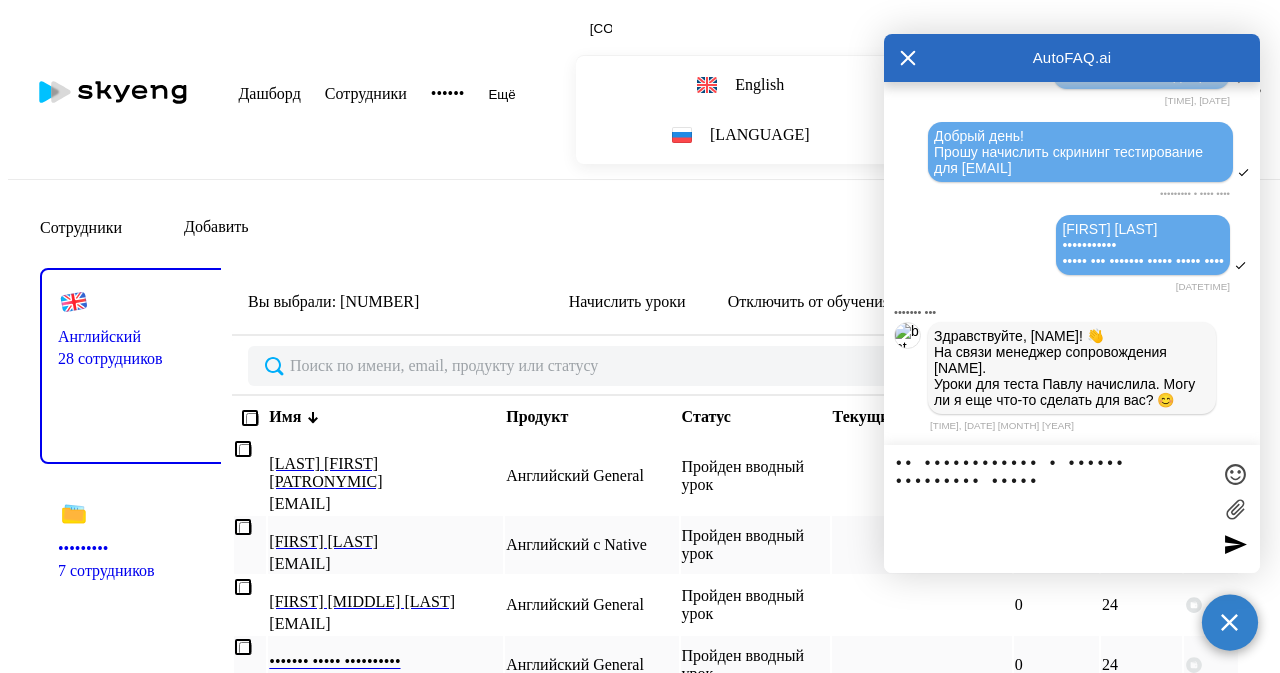 paste on "[EMAIL]" 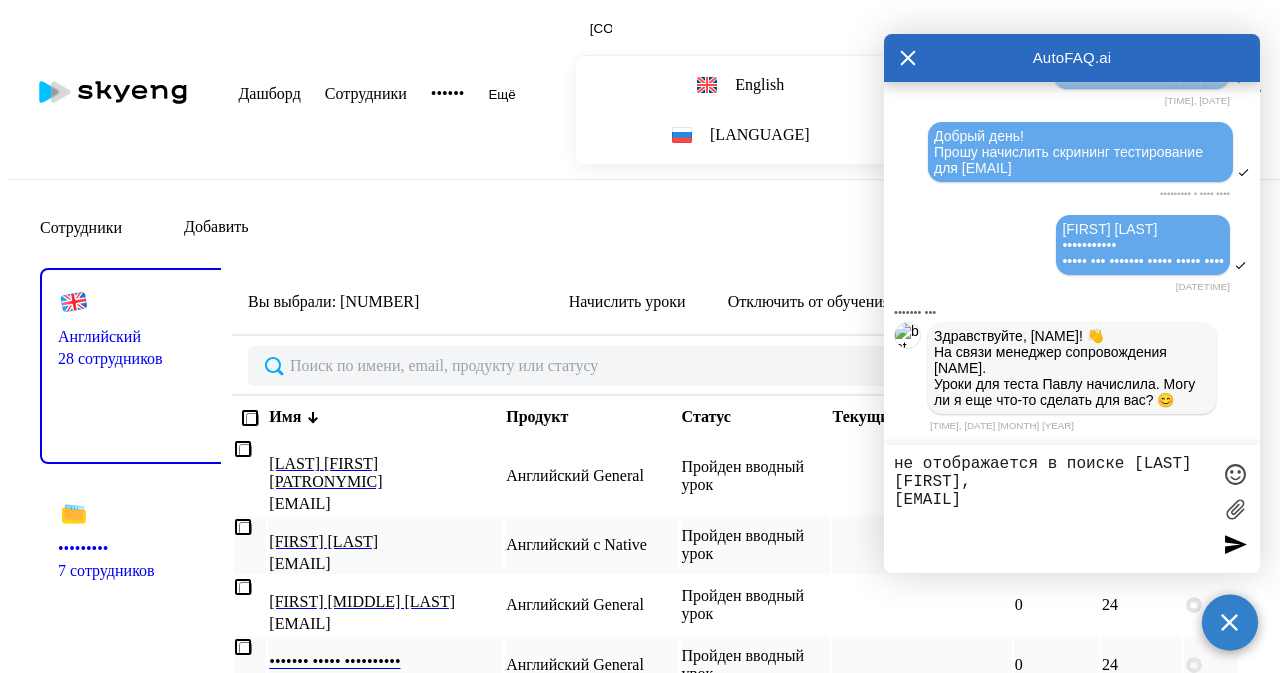 type on "не отображается в поиске [LAST] [FIRST],
[EMAIL]" 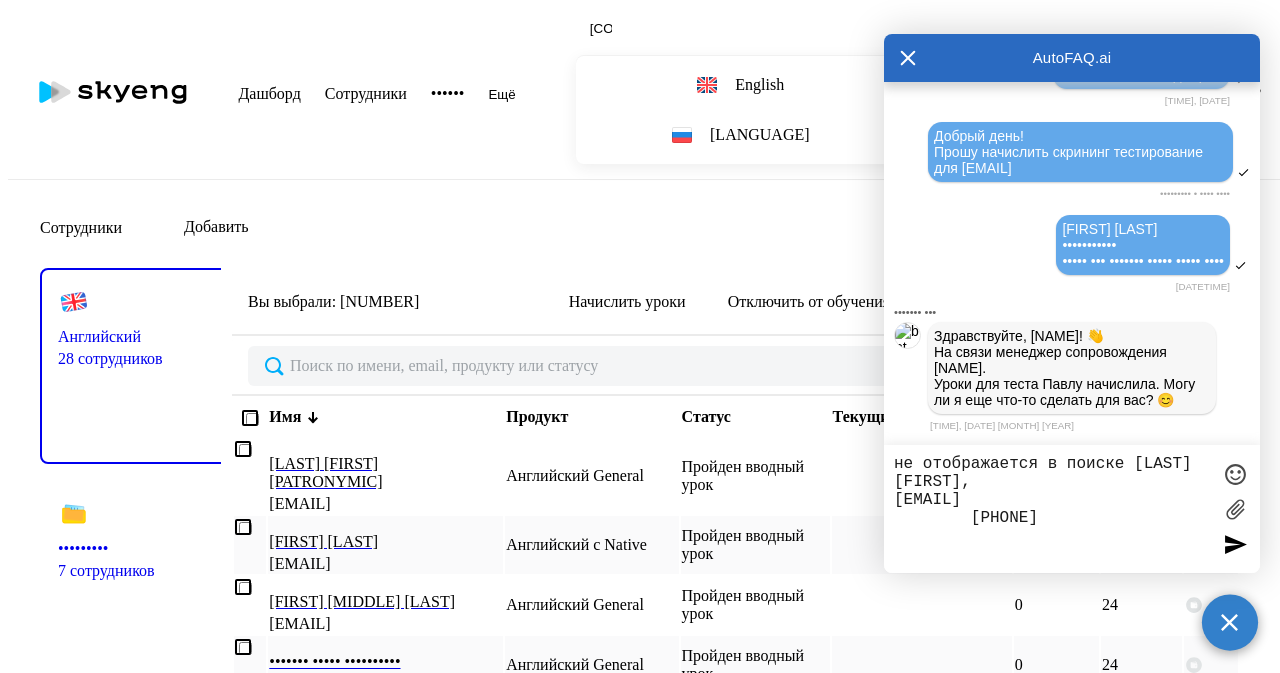 click on "не отображается в поиске [LAST] [FIRST],
[EMAIL]
[PHONE]" at bounding box center [1052, 509] 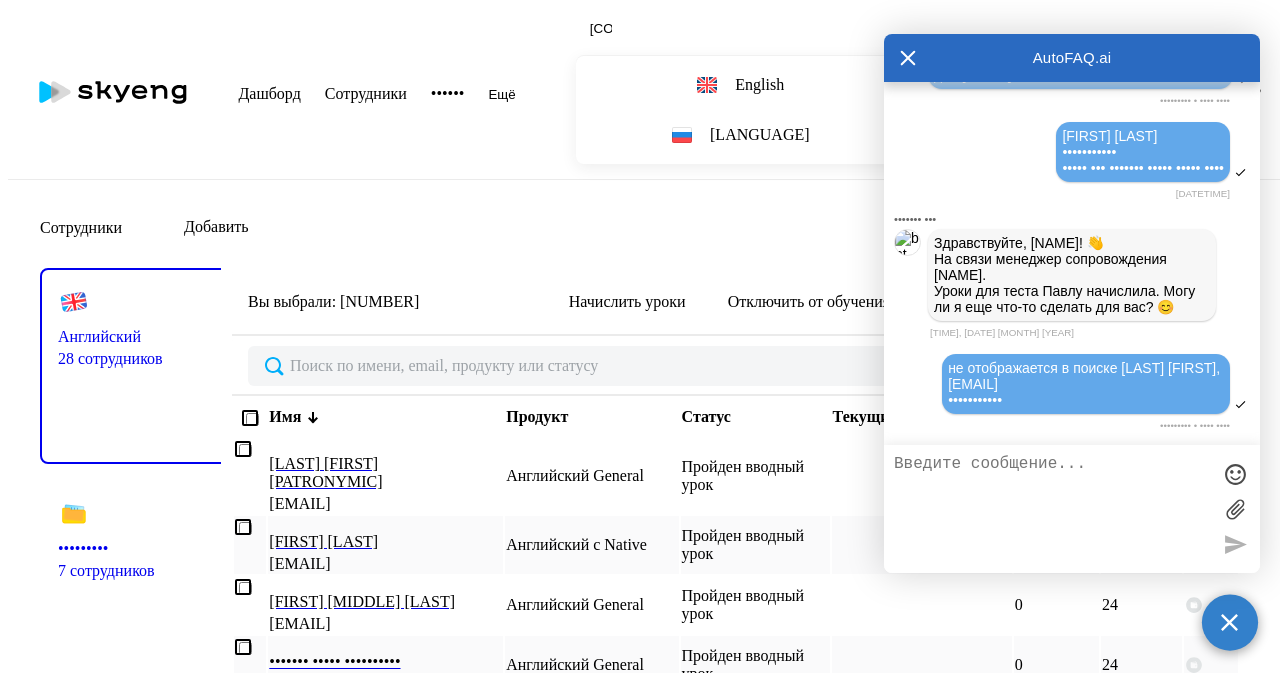 scroll, scrollTop: 13793, scrollLeft: 0, axis: vertical 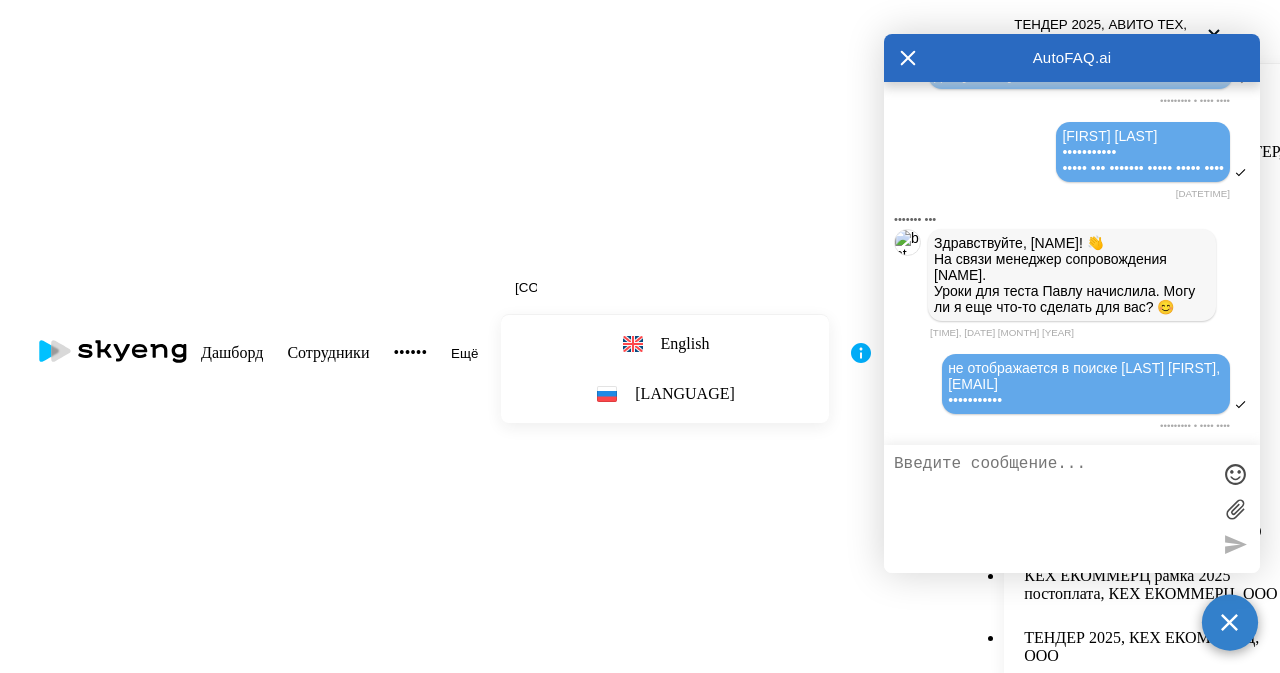 type 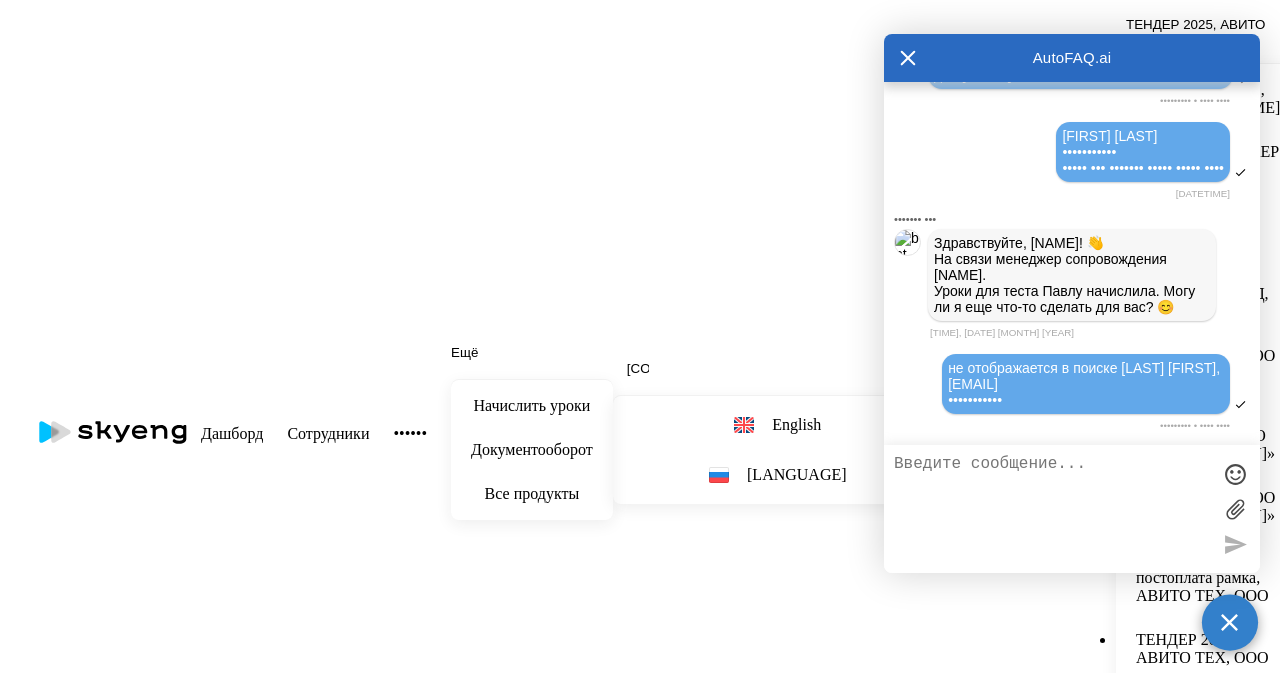 click at bounding box center (736, 1046) 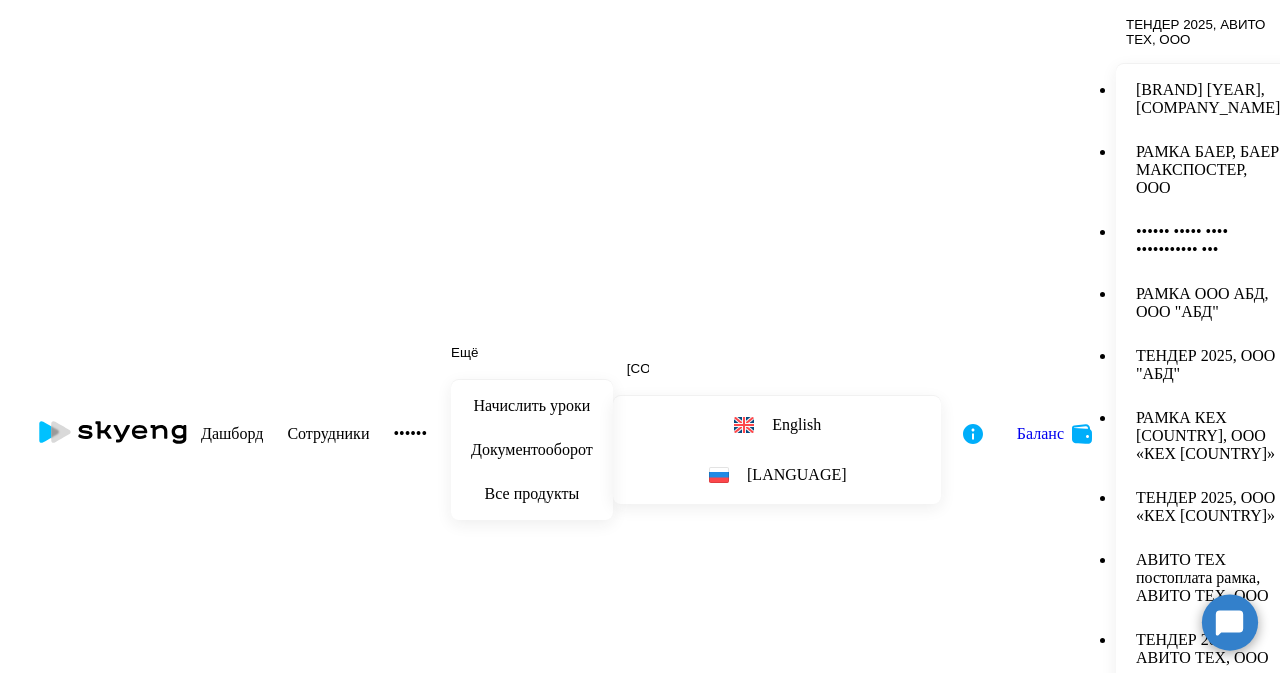 click at bounding box center [762, 1959] 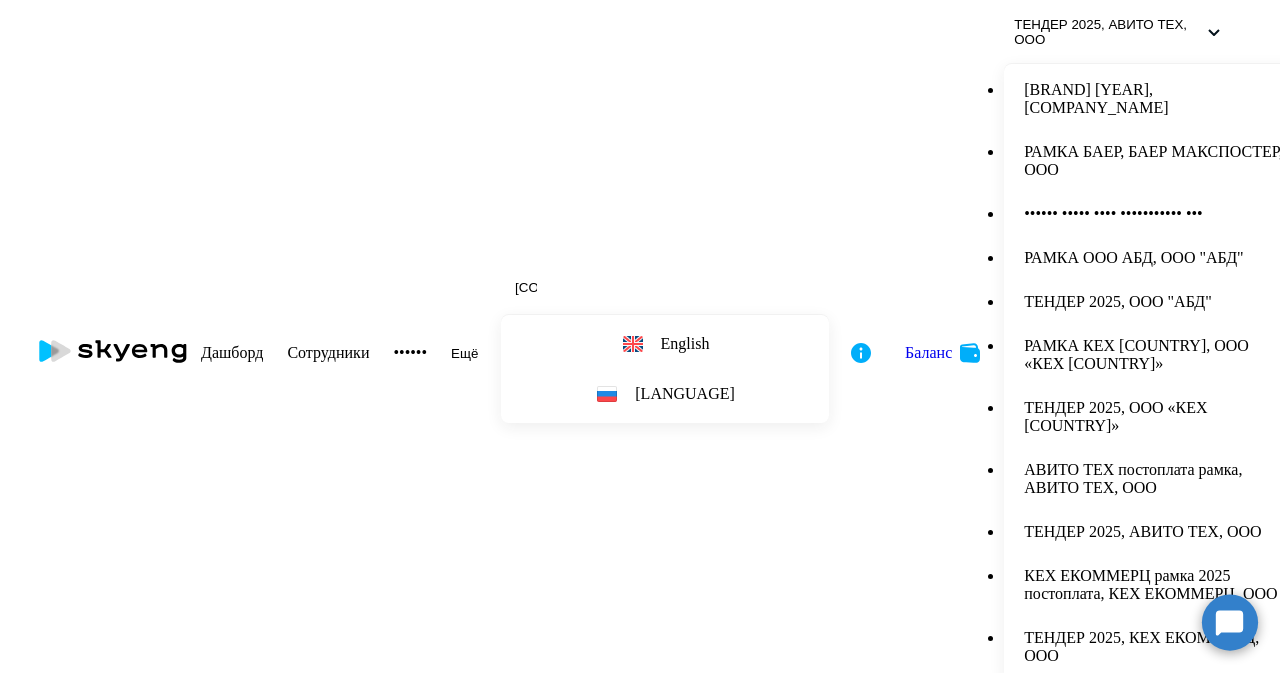 scroll, scrollTop: 0, scrollLeft: 0, axis: both 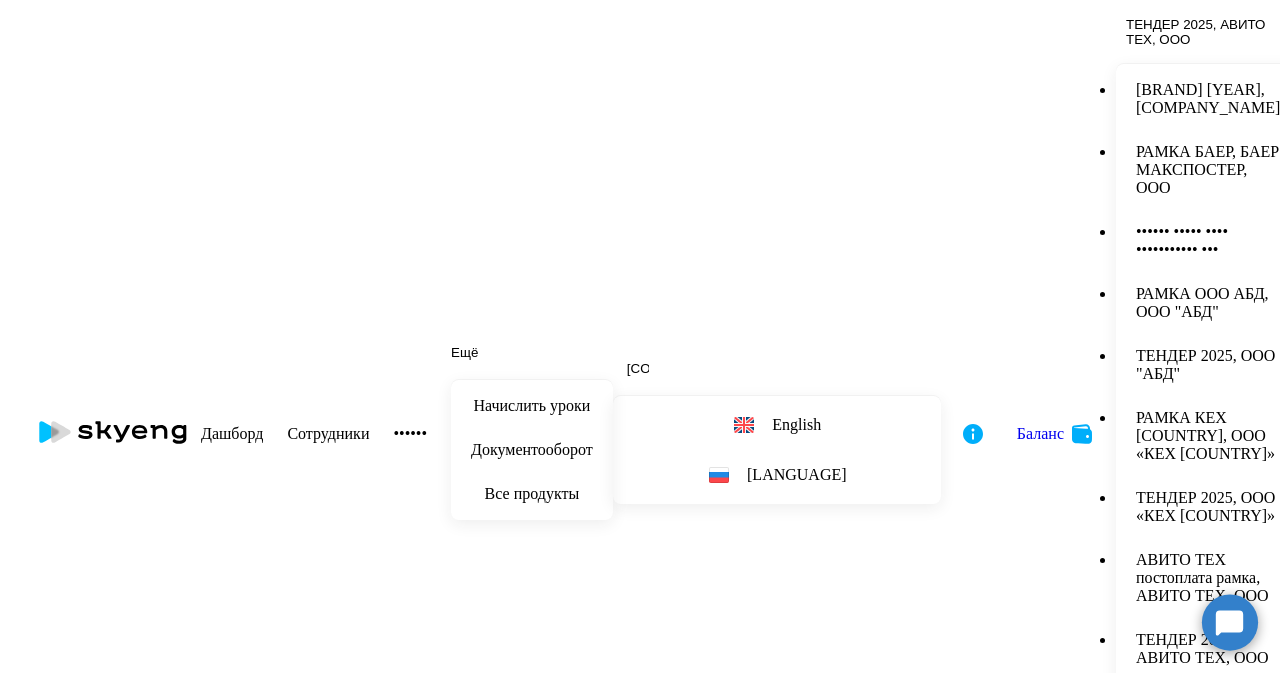 click at bounding box center [736, 1046] 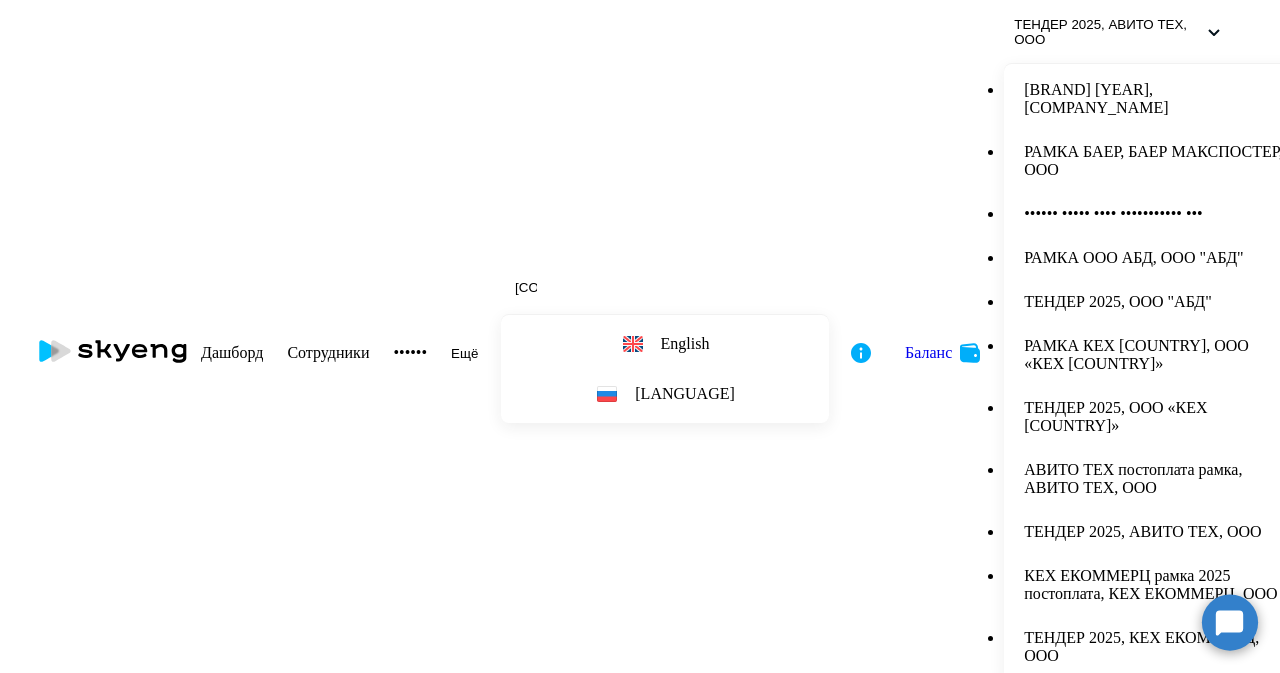 click at bounding box center [736, 884] 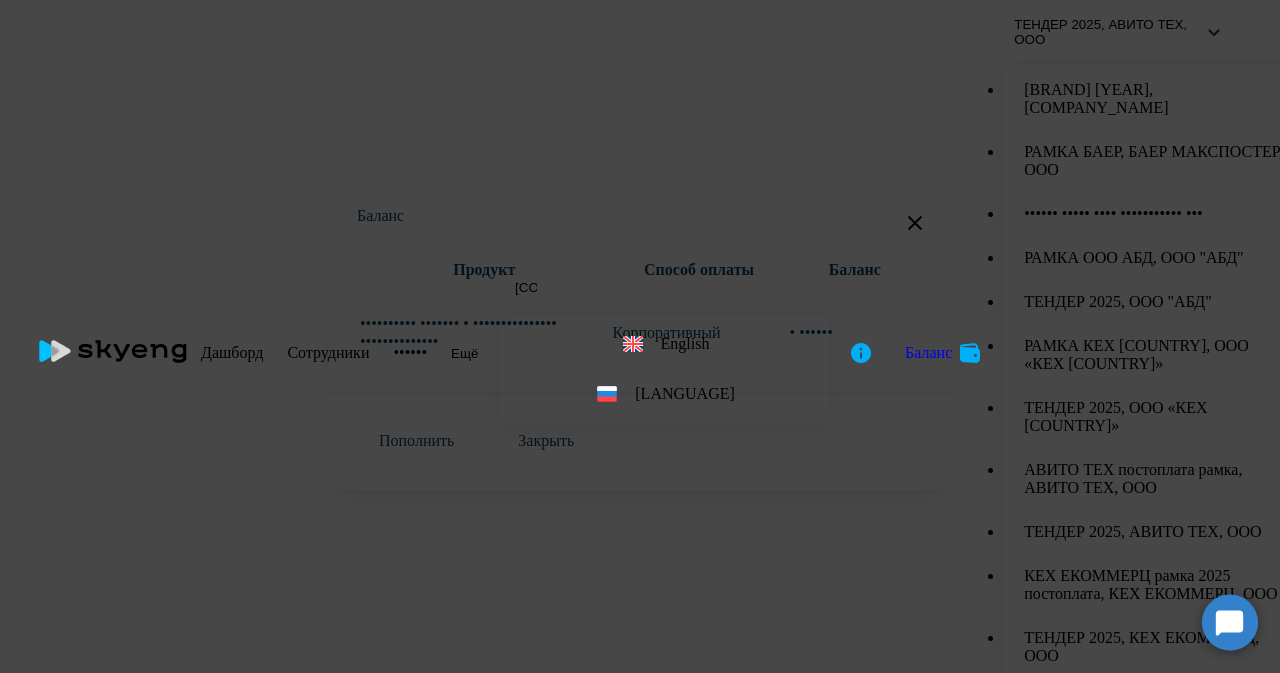 click on "Пополнить" at bounding box center (416, 441) 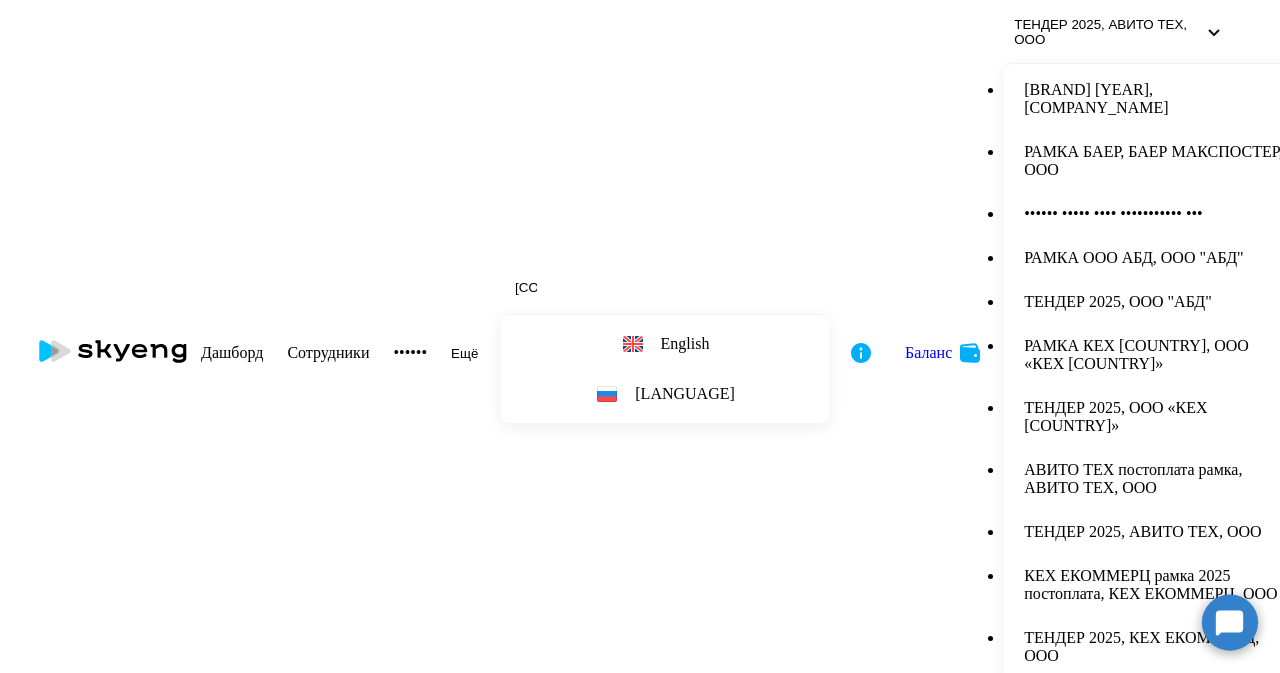 scroll, scrollTop: 735, scrollLeft: 0, axis: vertical 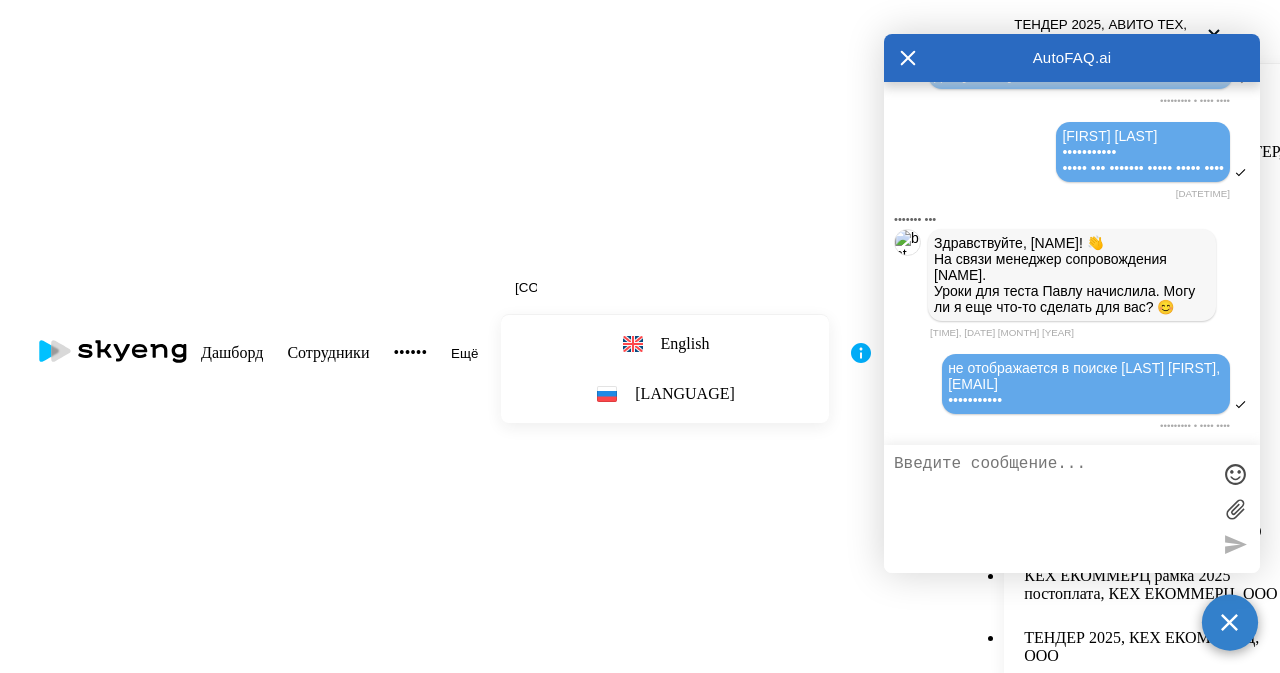 click at bounding box center (1052, 509) 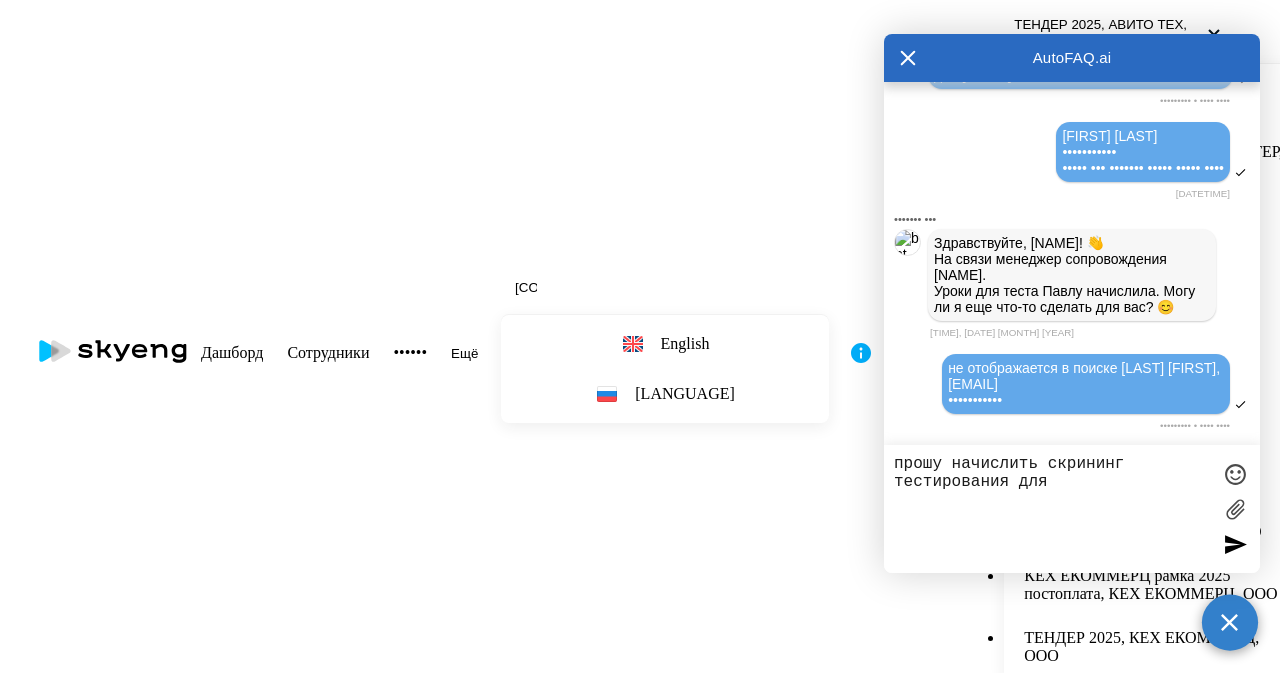 click on "[FULL_NAME]" at bounding box center [212, 1614] 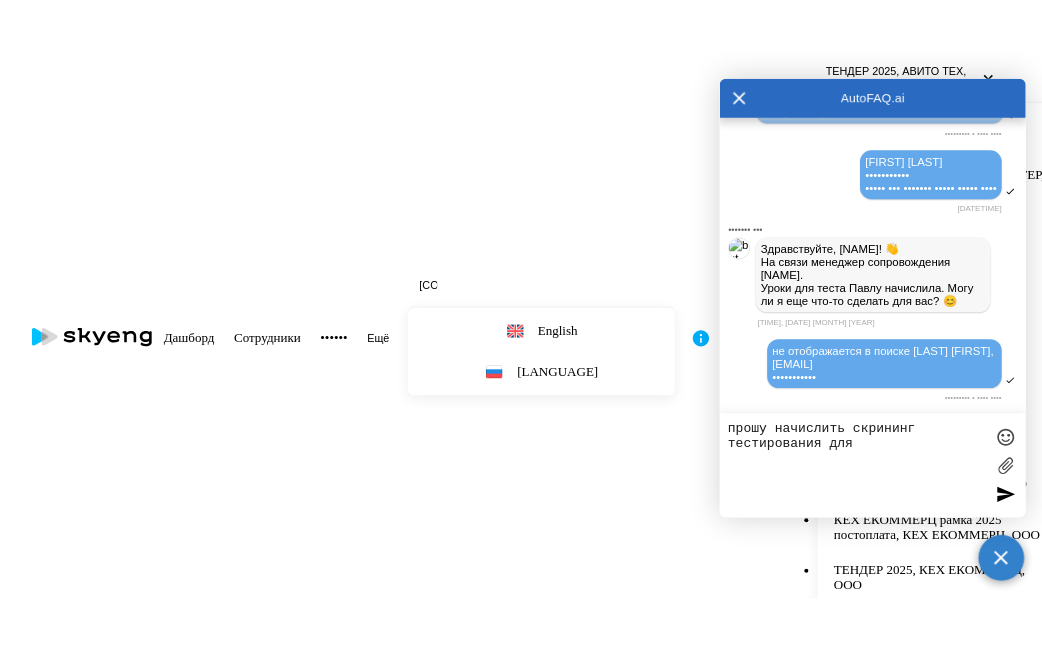 scroll, scrollTop: 0, scrollLeft: 0, axis: both 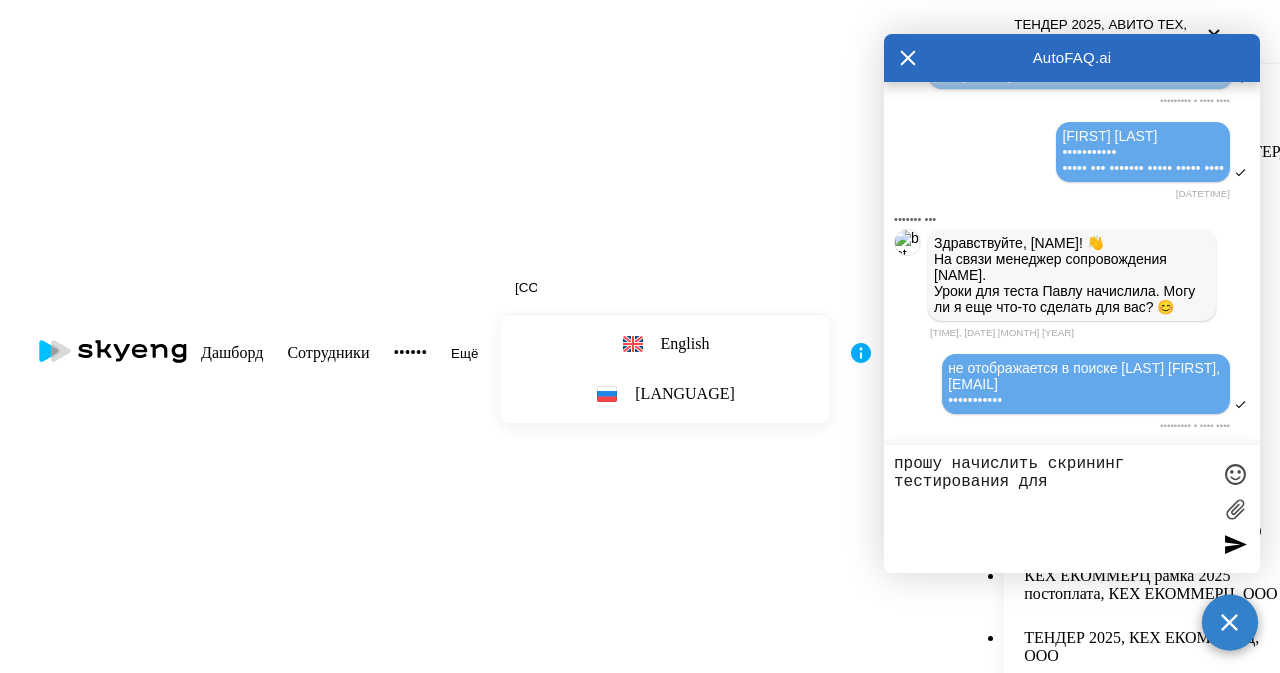 click on "прошу начислить скрининг тестирования для" at bounding box center (1052, 509) 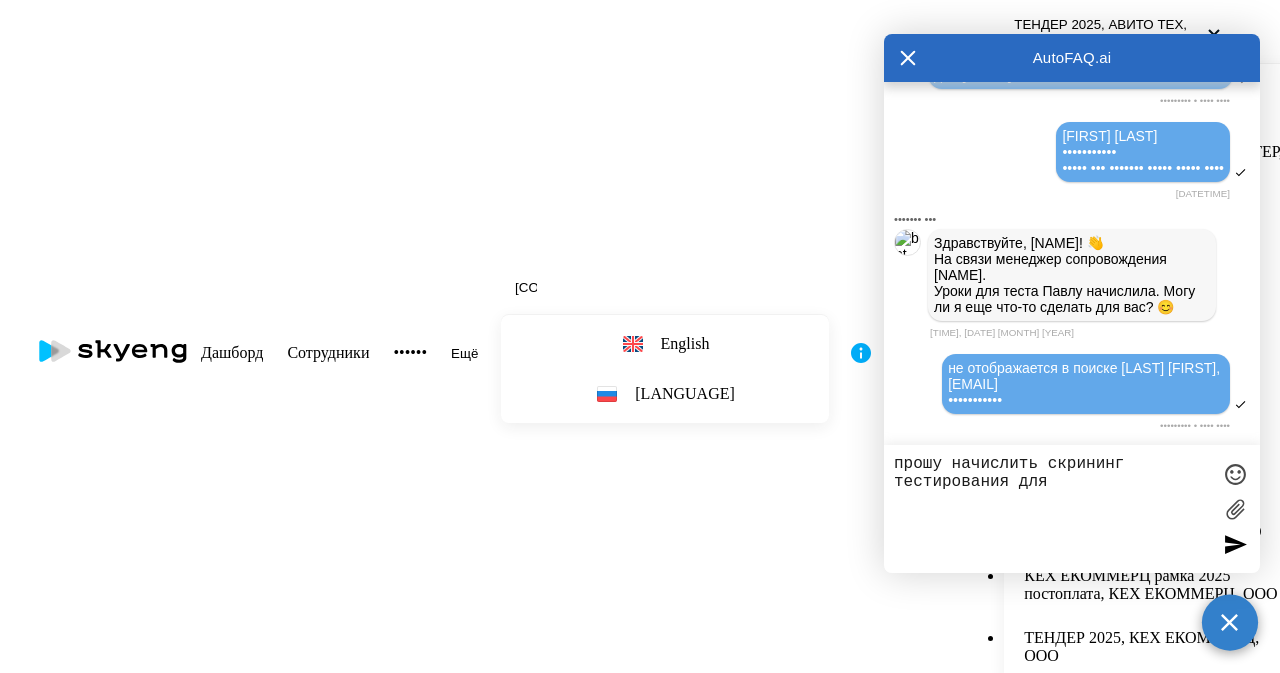 paste on "[FULL_NAME]" 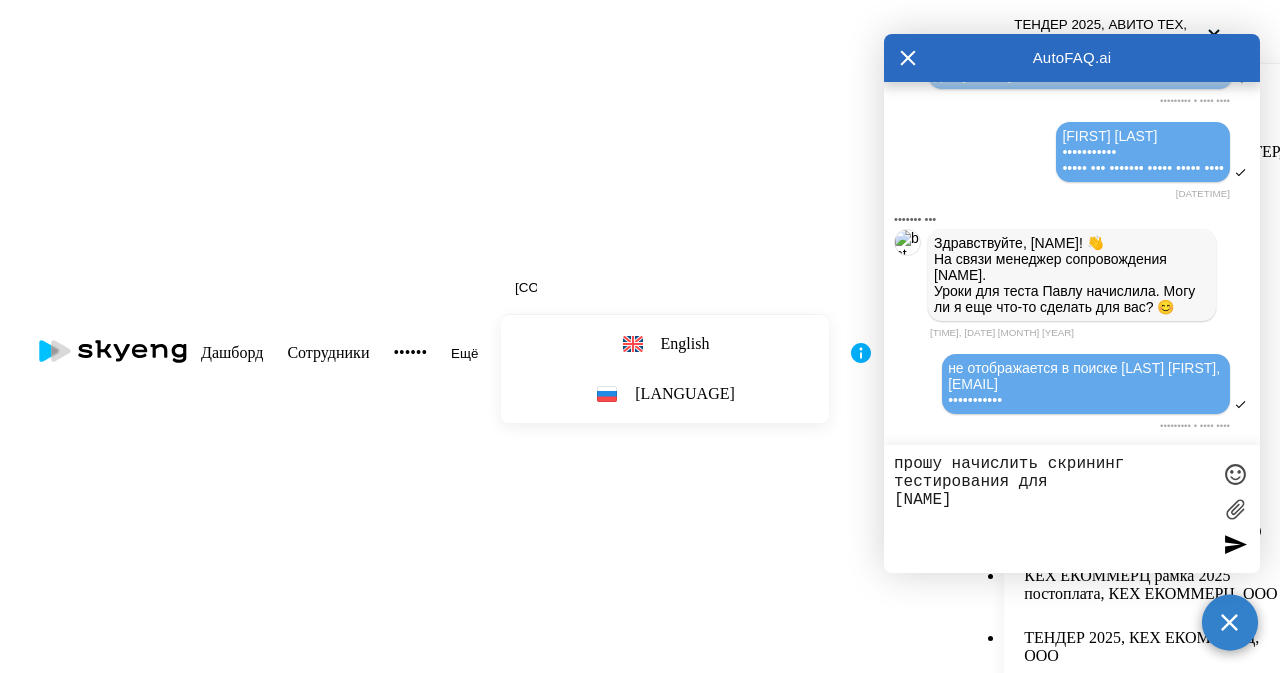 paste on "[EMAIL]" 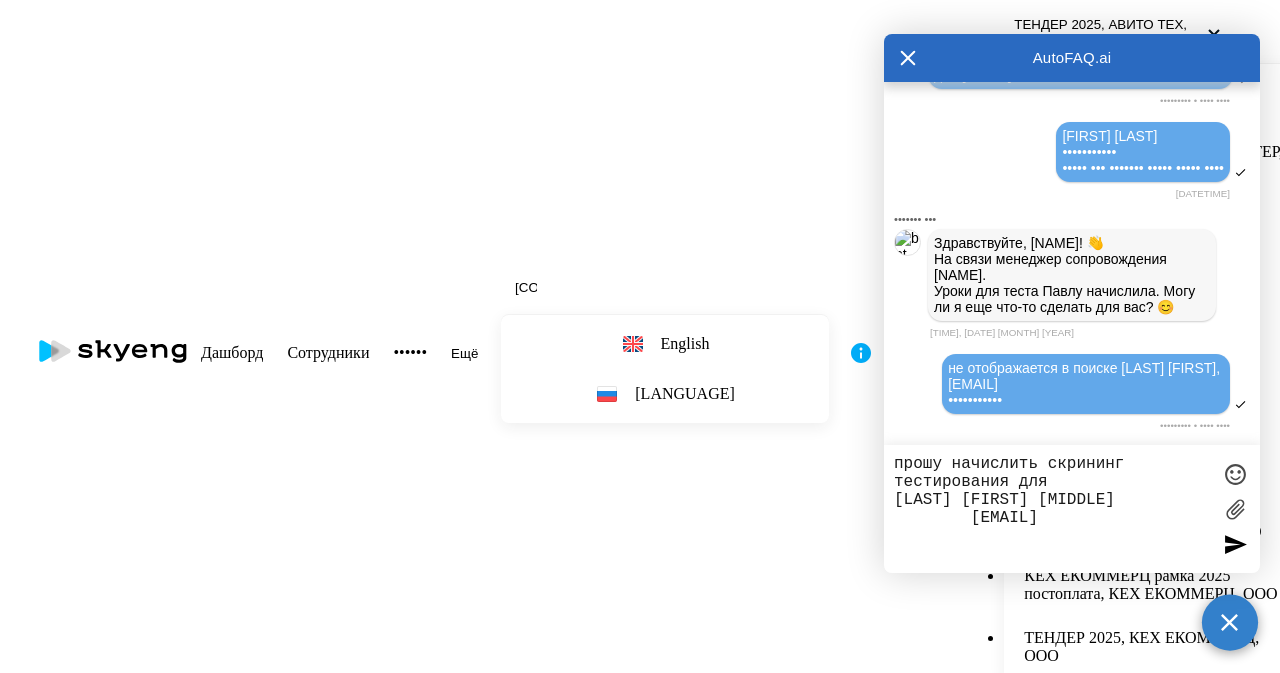 click on "прошу начислить скрининг тестирования для
[LAST] [FIRST] [MIDDLE]
[EMAIL]" at bounding box center (1052, 509) 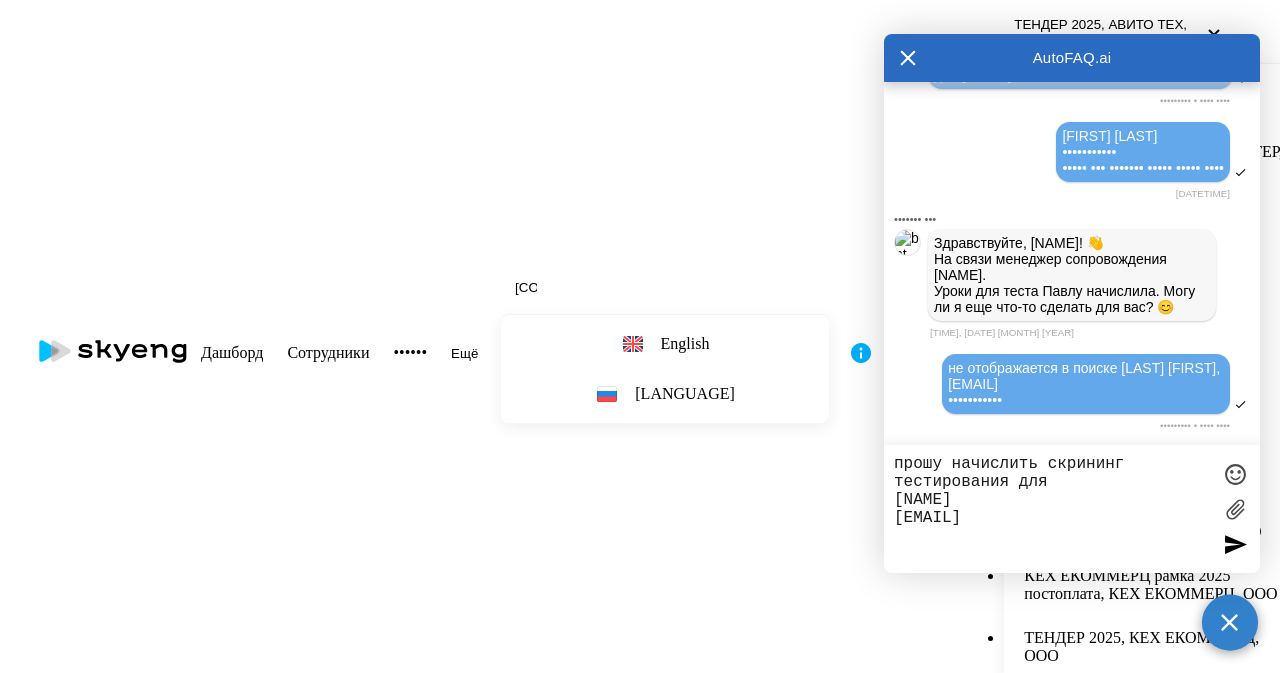 click on "прошу начислить скрининг тестирования для
[NAME]
[EMAIL]" at bounding box center [1052, 509] 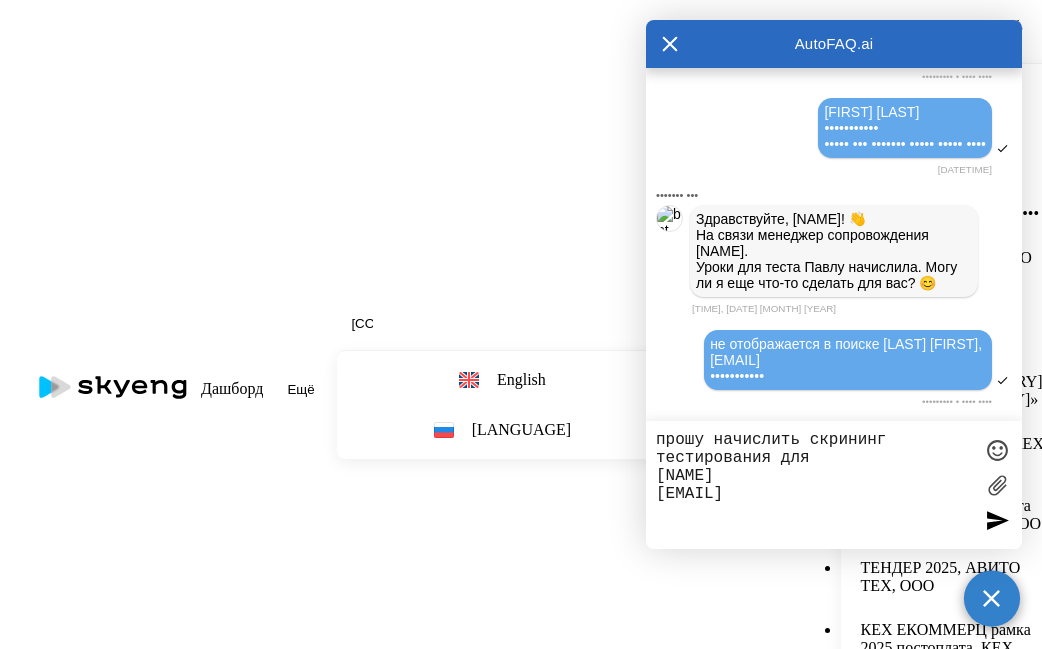 paste on "•••••••••••" 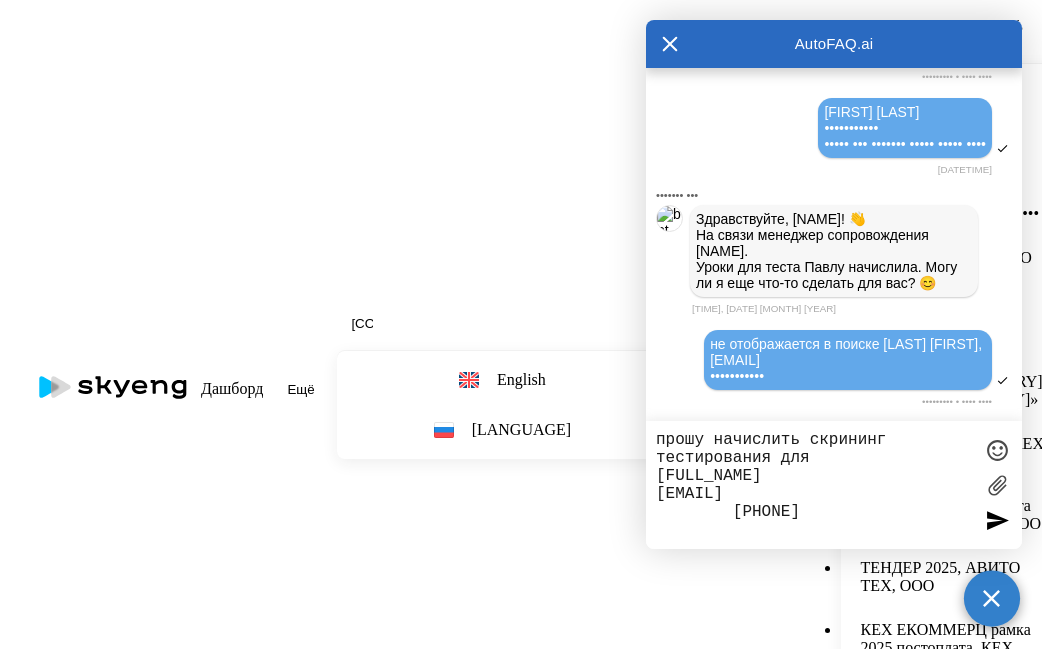 click on "прошу начислить скрининг тестирования для
[FULL_NAME]
[EMAIL]
[PHONE]" at bounding box center (814, 485) 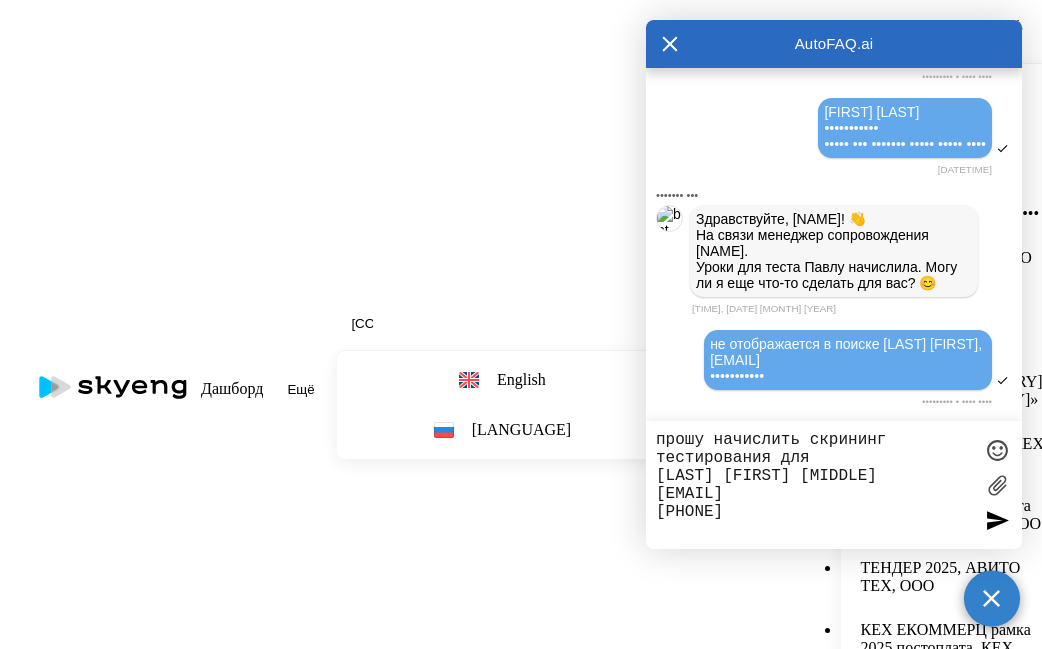 type on "прошу начислить скрининг тестирования для
[LAST] [FIRST] [MIDDLE]
[EMAIL]
[PHONE]" 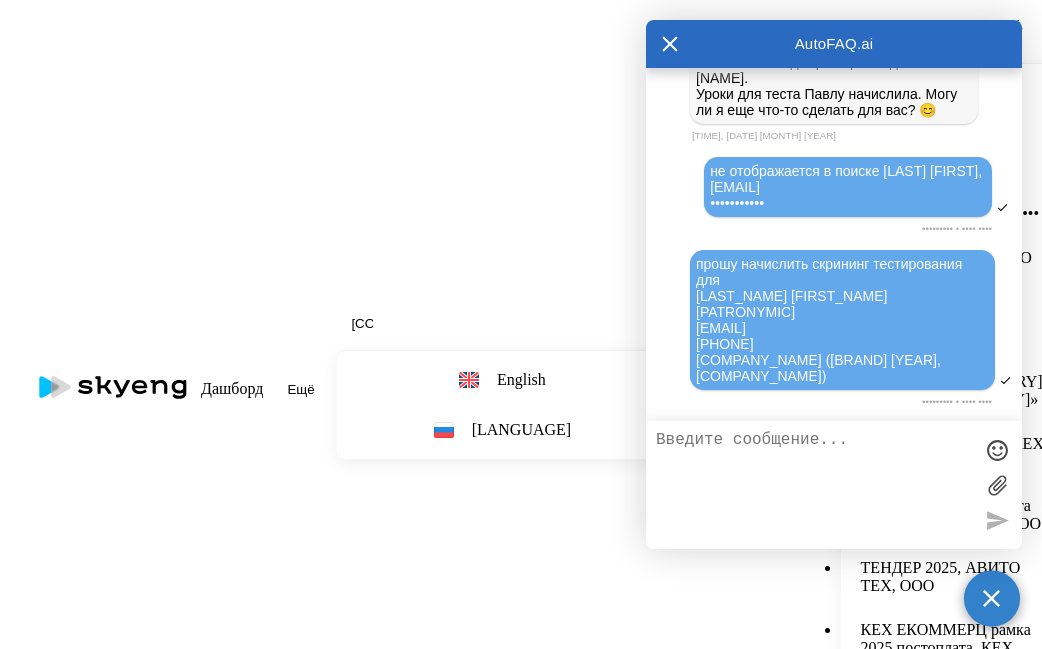 scroll, scrollTop: 13943, scrollLeft: 0, axis: vertical 